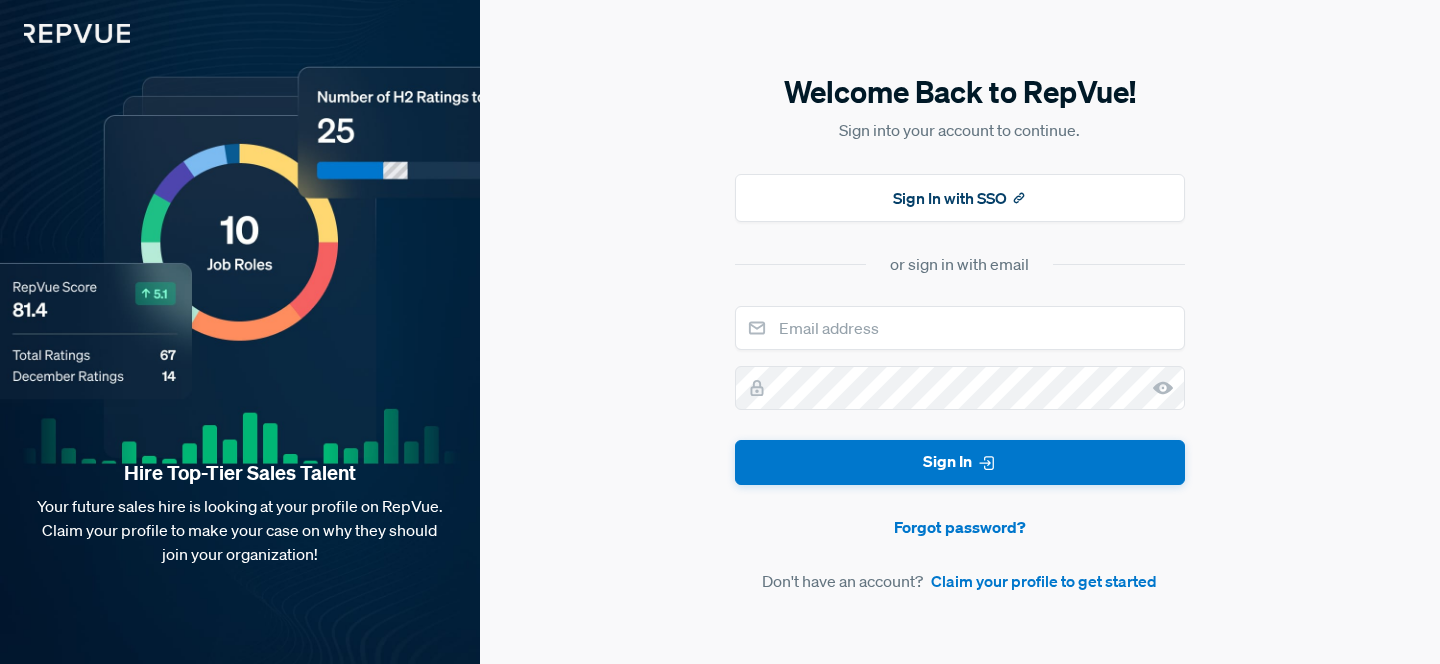 scroll, scrollTop: 0, scrollLeft: 0, axis: both 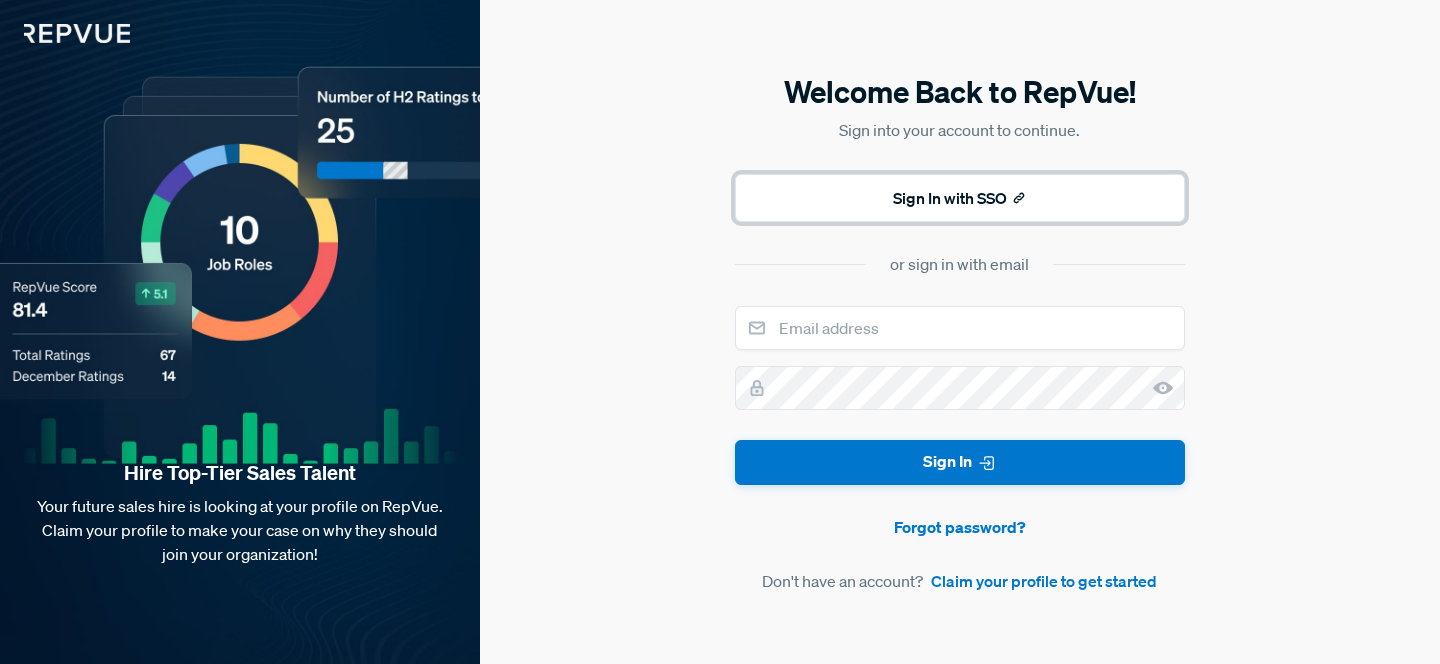click on "Sign In with SSO" at bounding box center [960, 198] 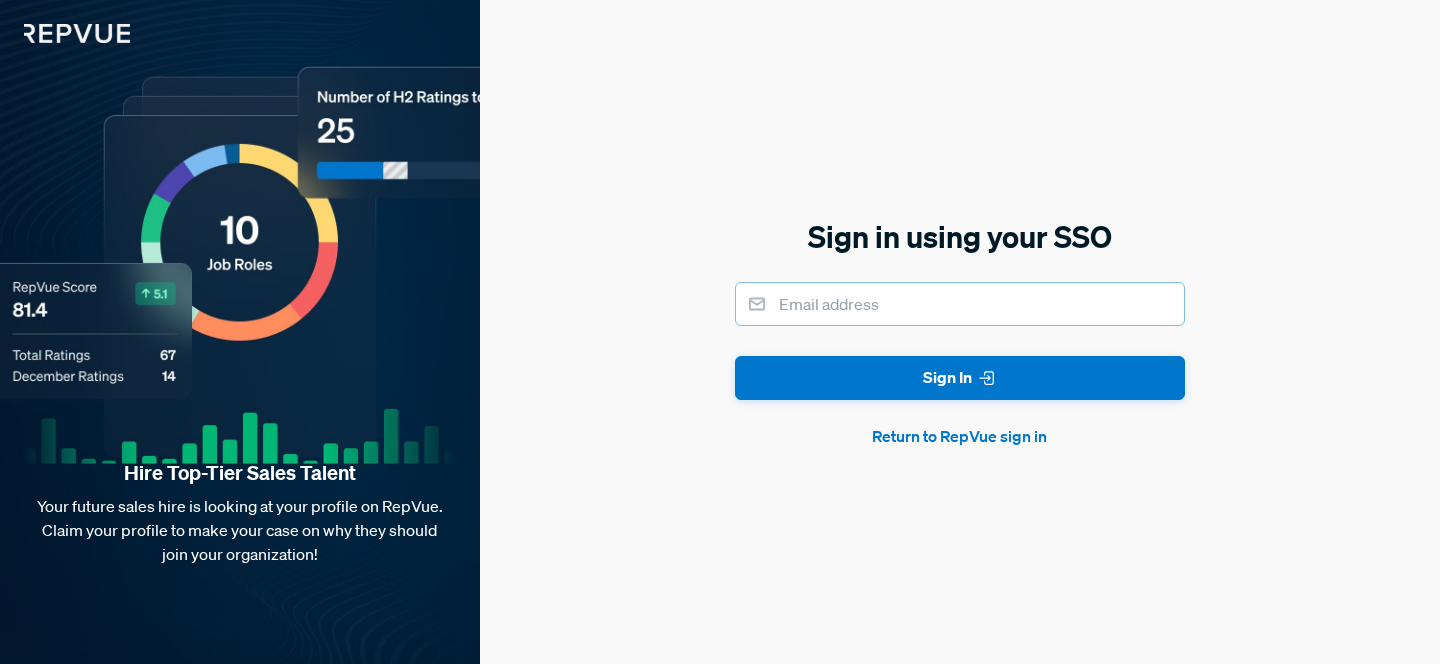 click at bounding box center (960, 304) 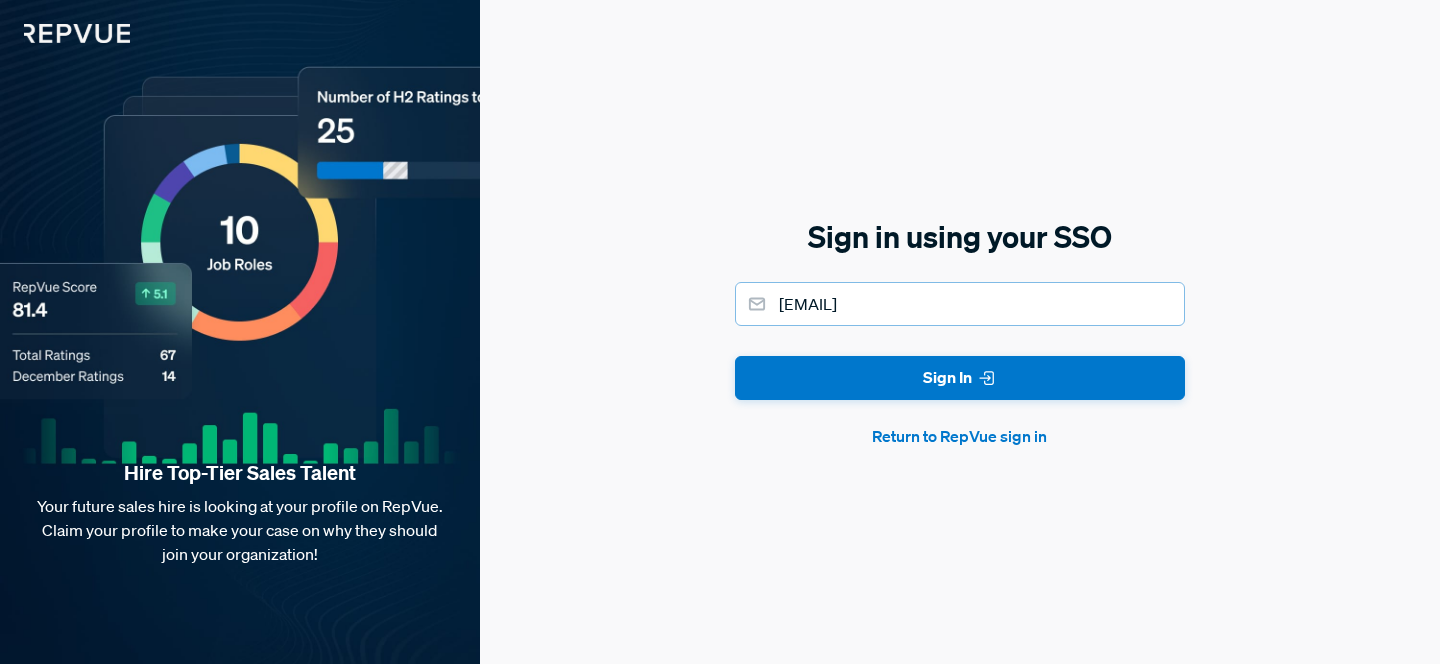 type on "[EMAIL]" 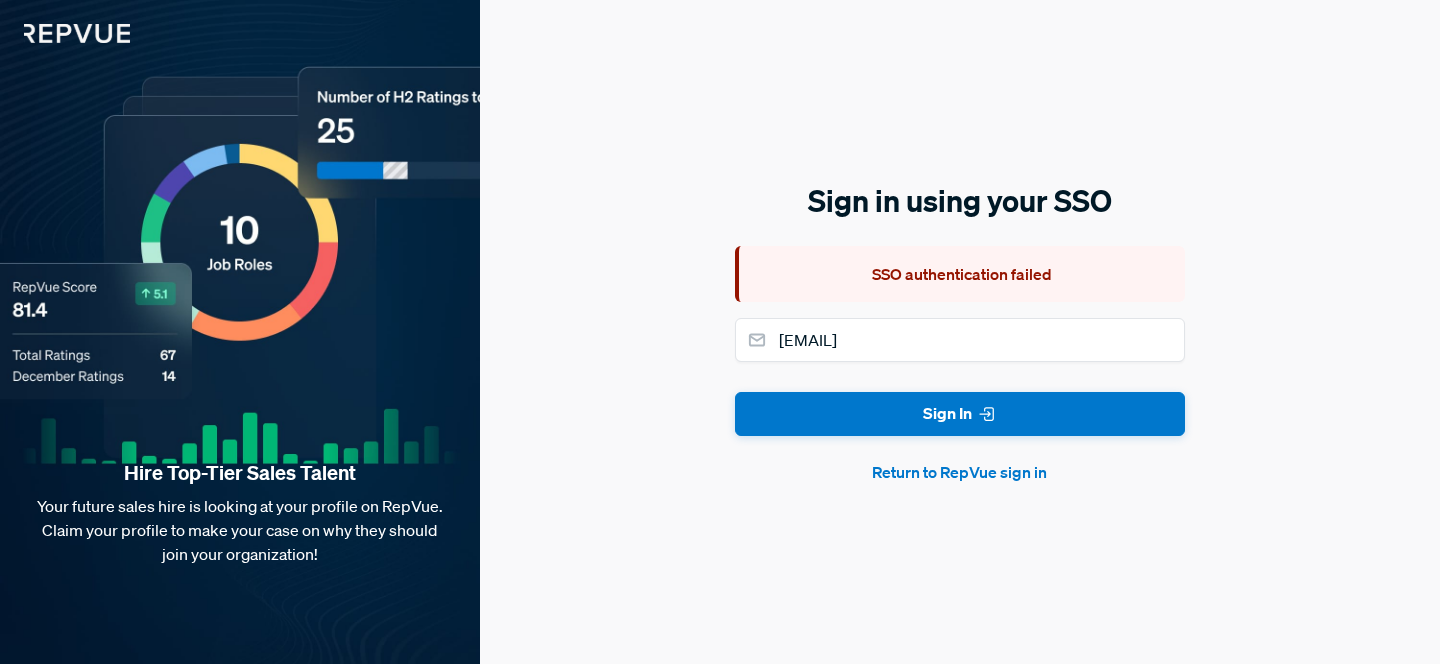 click on "Return to RepVue sign in" at bounding box center (960, 472) 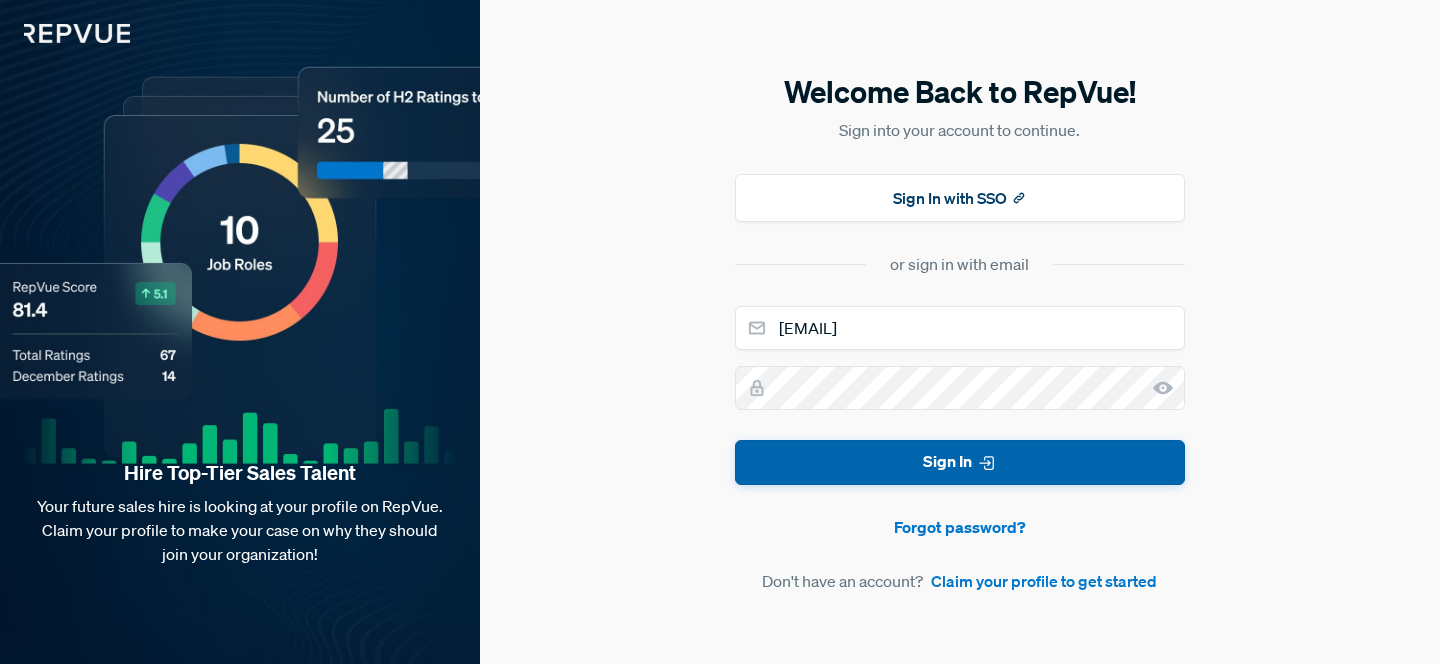 click on "Sign In" at bounding box center (960, 462) 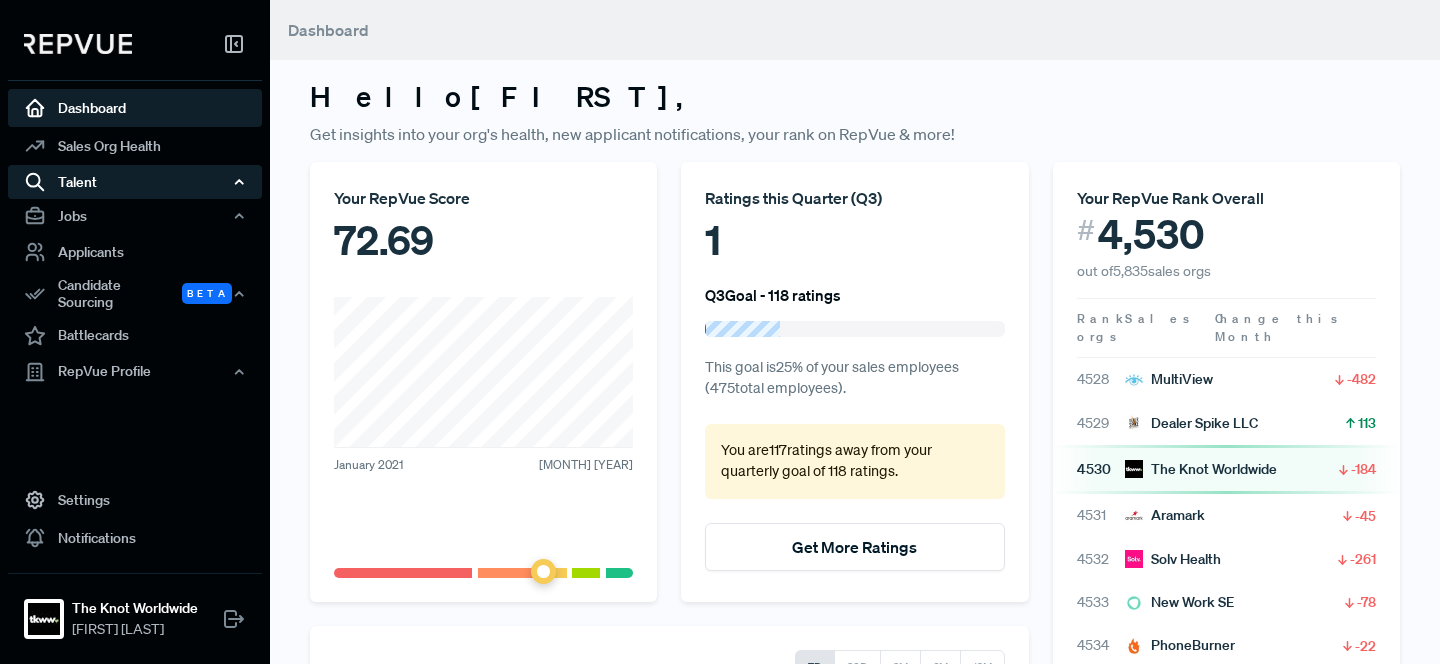click on "Talent" at bounding box center (135, 182) 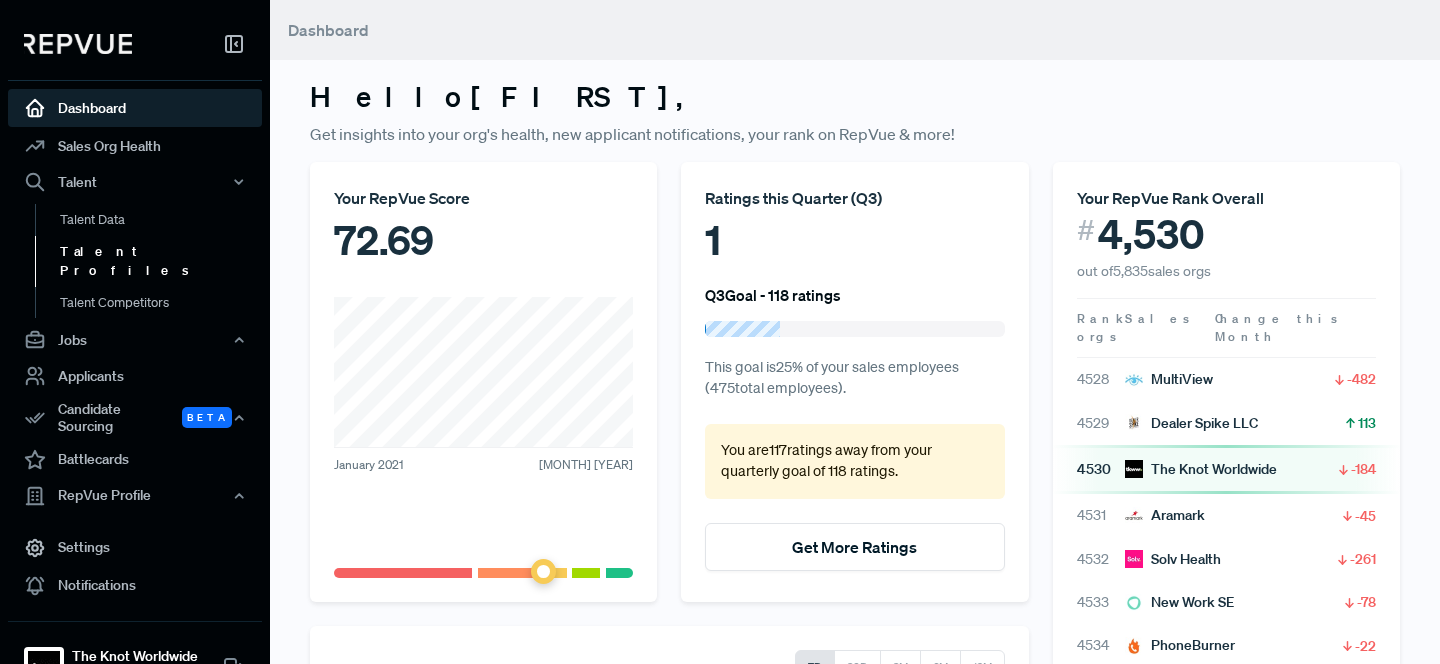click on "Talent Profiles" at bounding box center [162, 261] 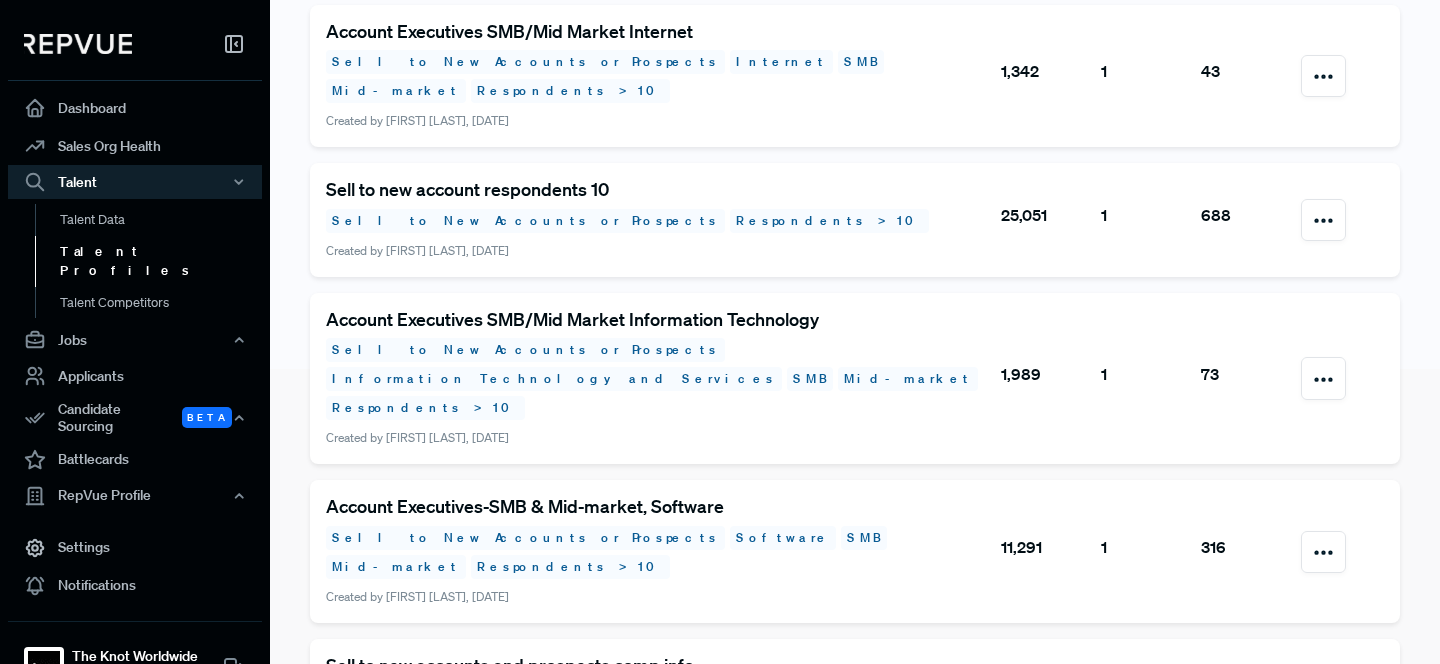scroll, scrollTop: 0, scrollLeft: 0, axis: both 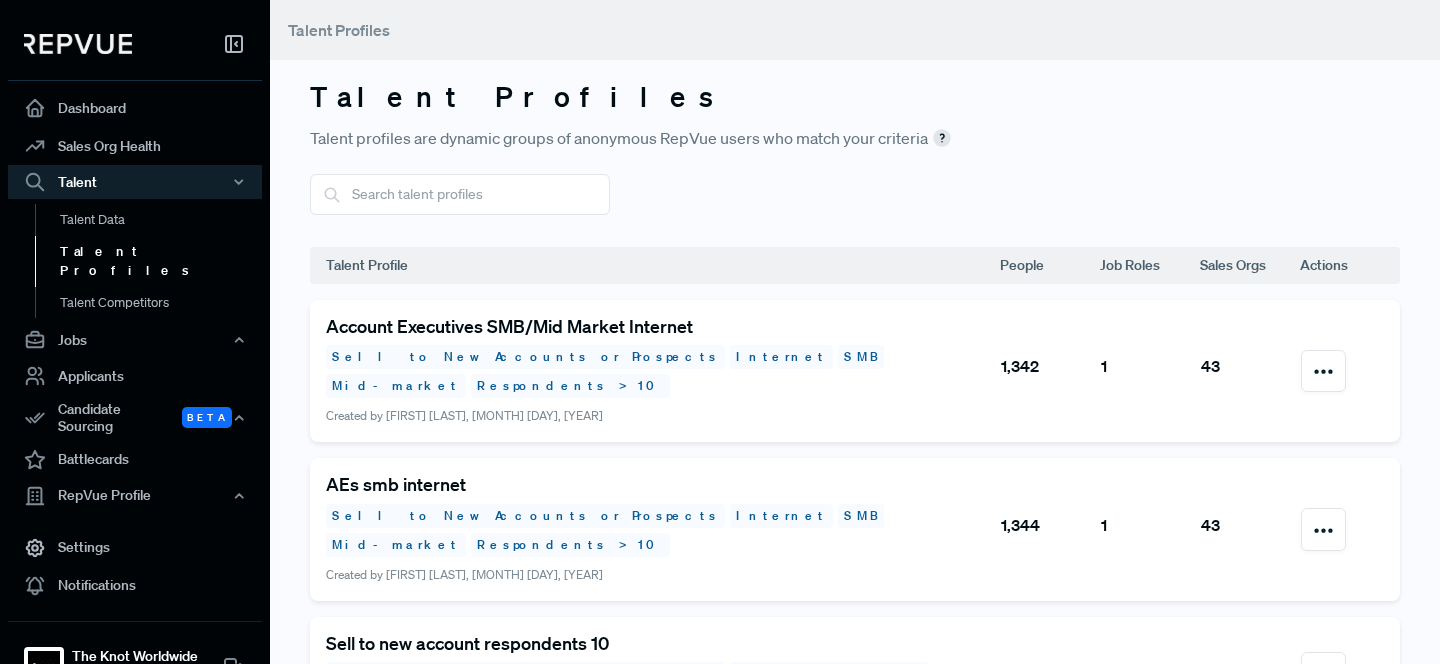 click on "AEs smb internet" at bounding box center [662, 485] 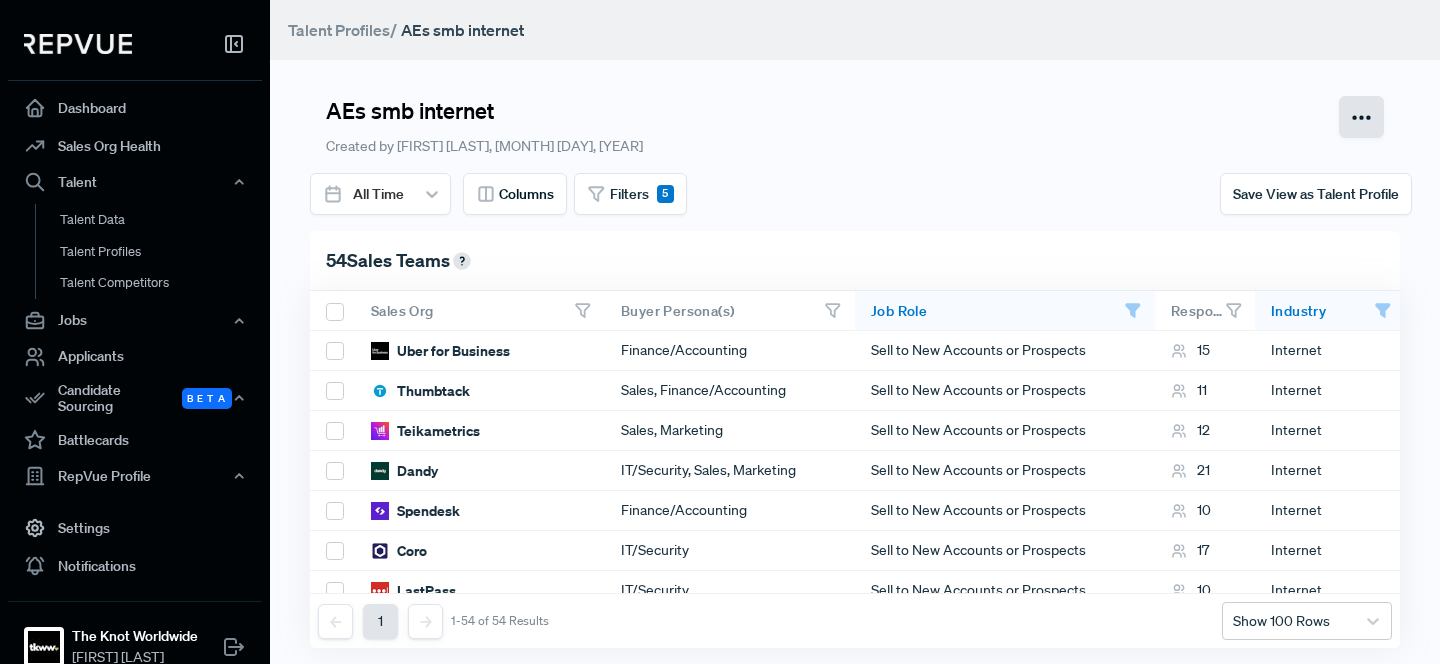 click 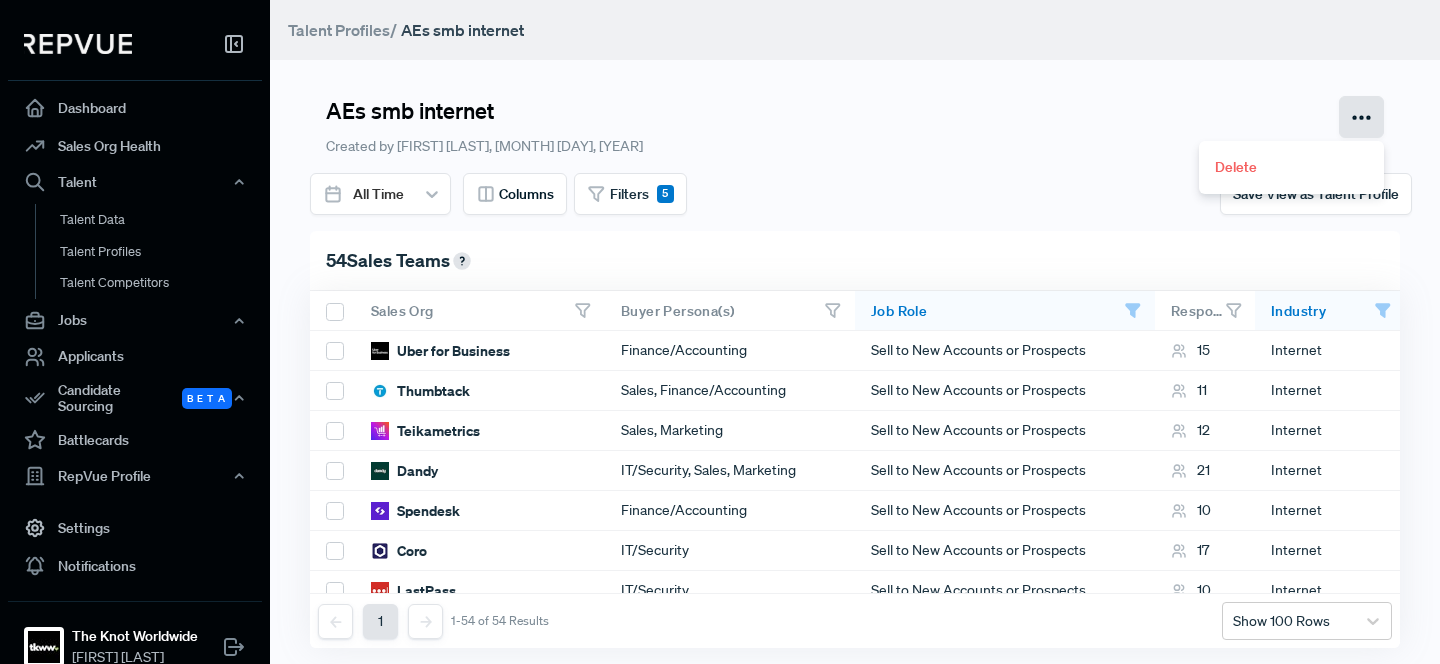 click 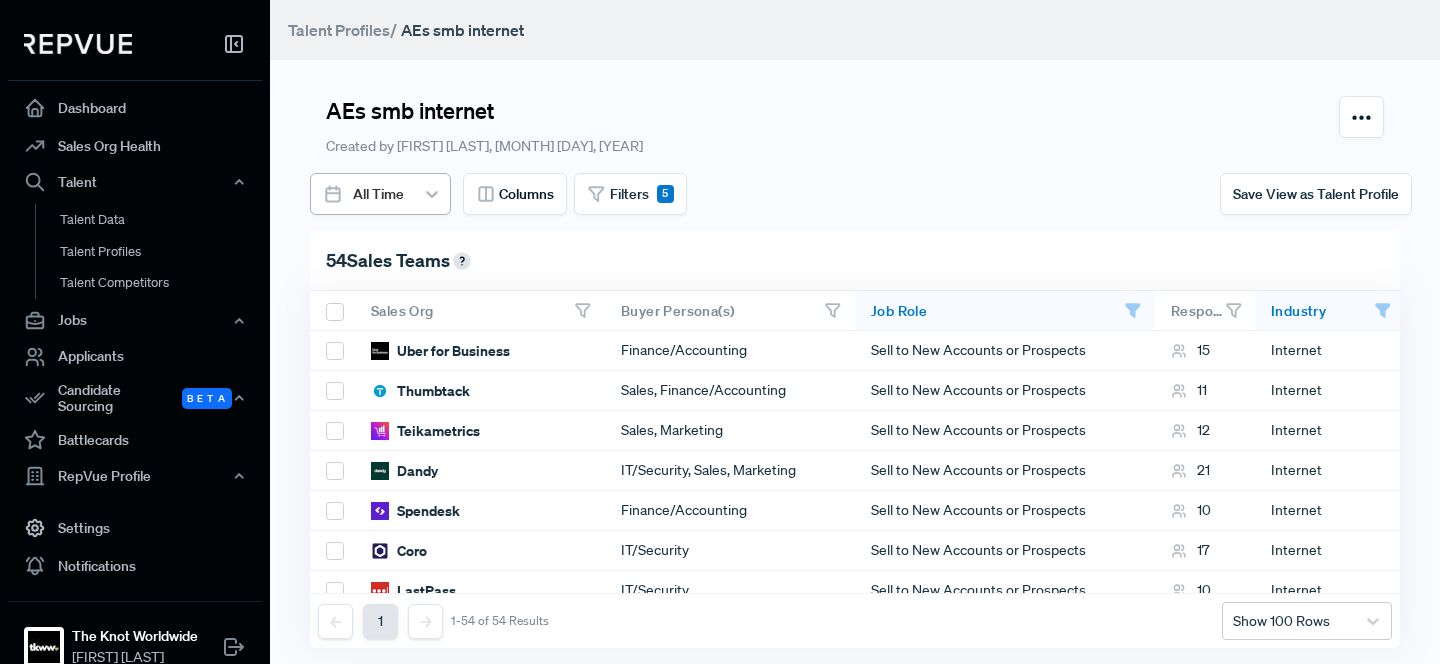click at bounding box center (432, 194) 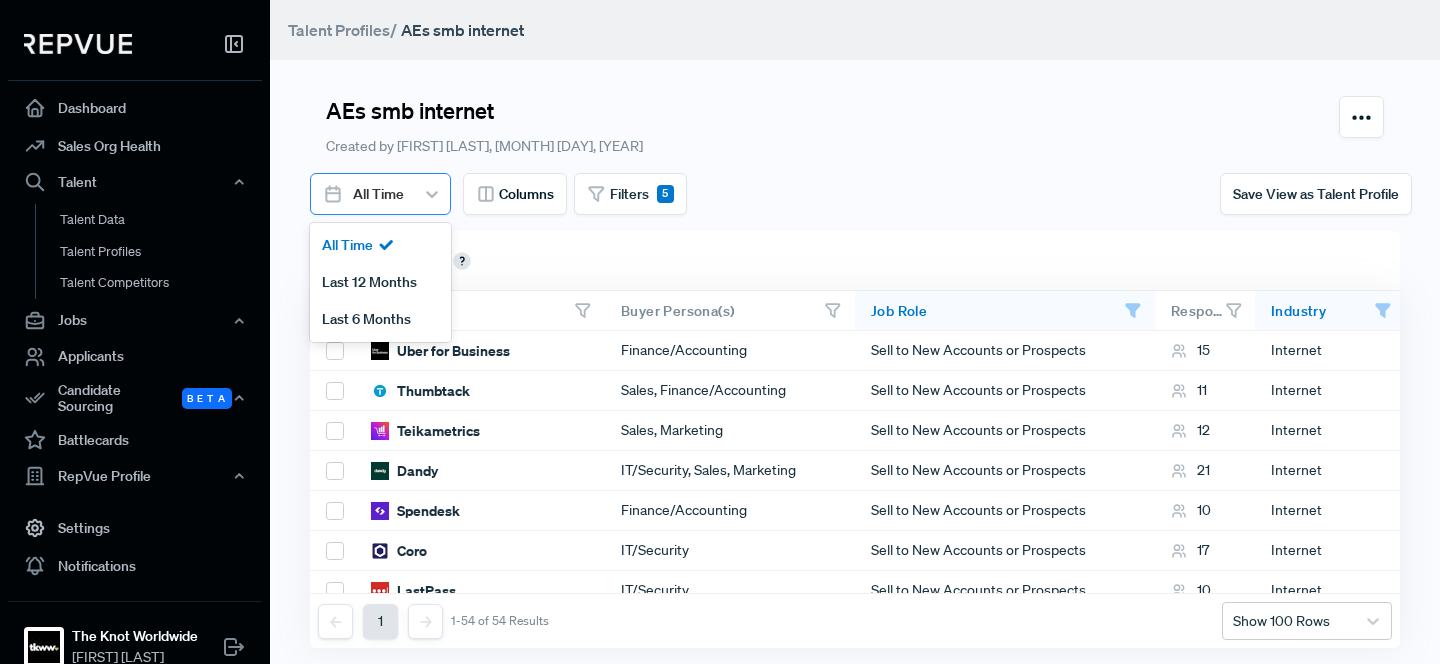 click at bounding box center (432, 194) 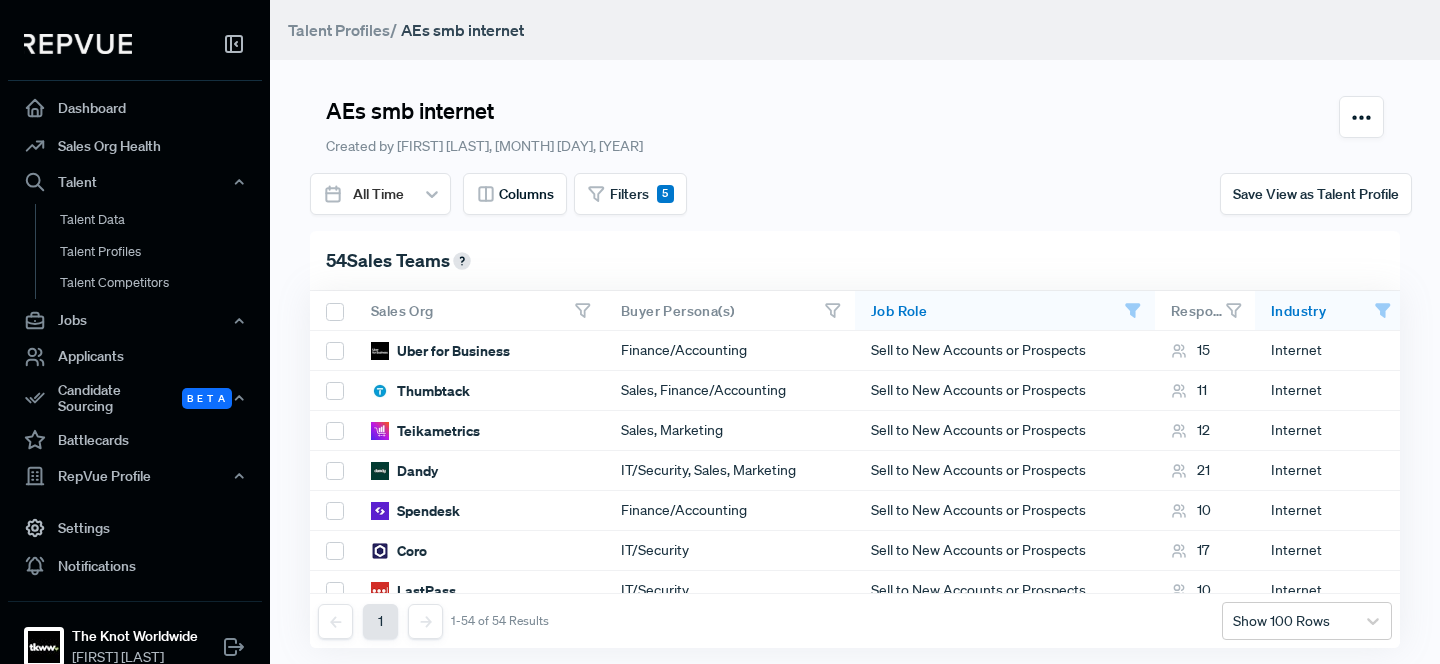 scroll, scrollTop: 0, scrollLeft: 0, axis: both 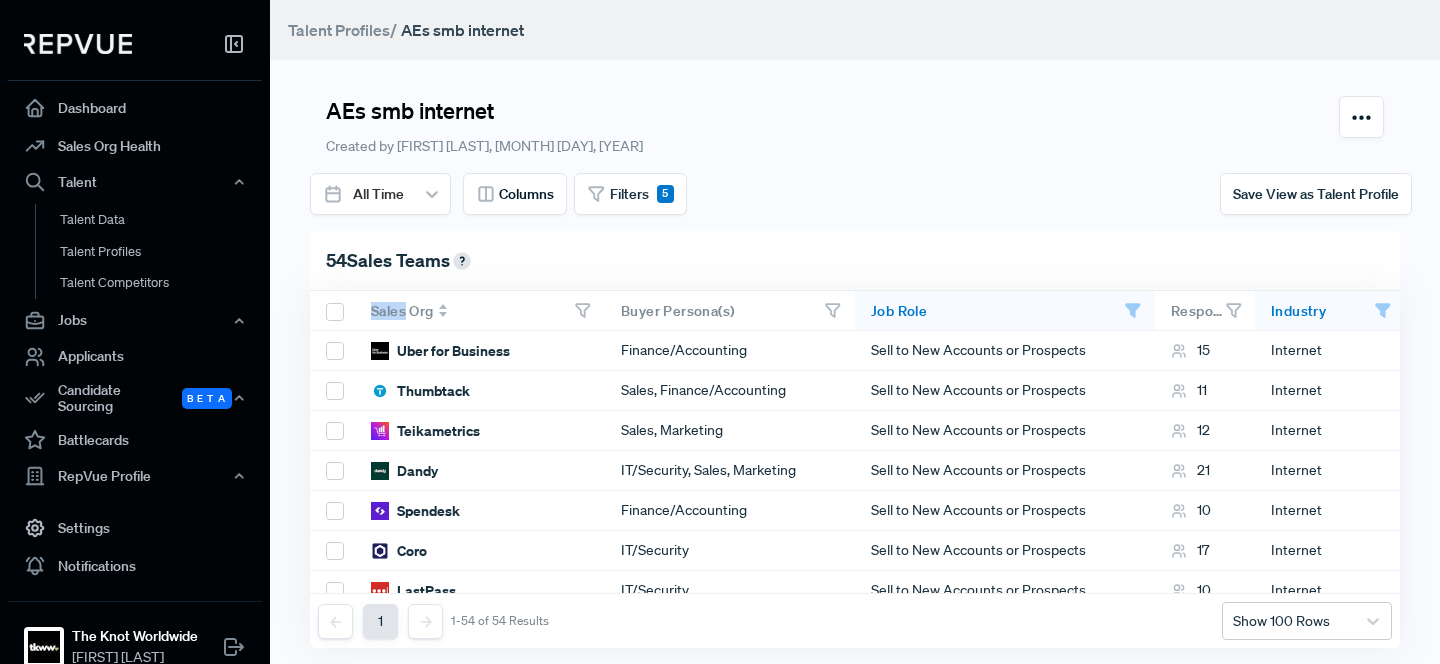 drag, startPoint x: 316, startPoint y: 298, endPoint x: 376, endPoint y: 290, distance: 60.530983 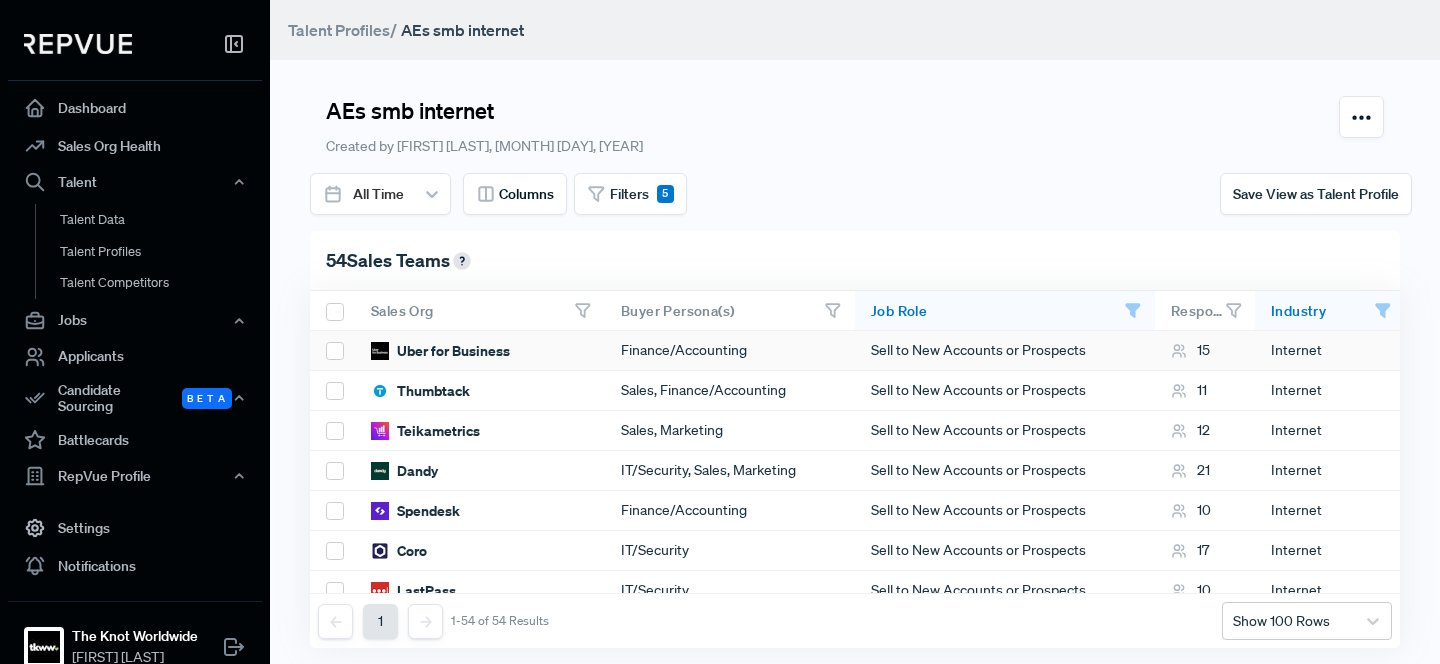 scroll, scrollTop: 0, scrollLeft: 0, axis: both 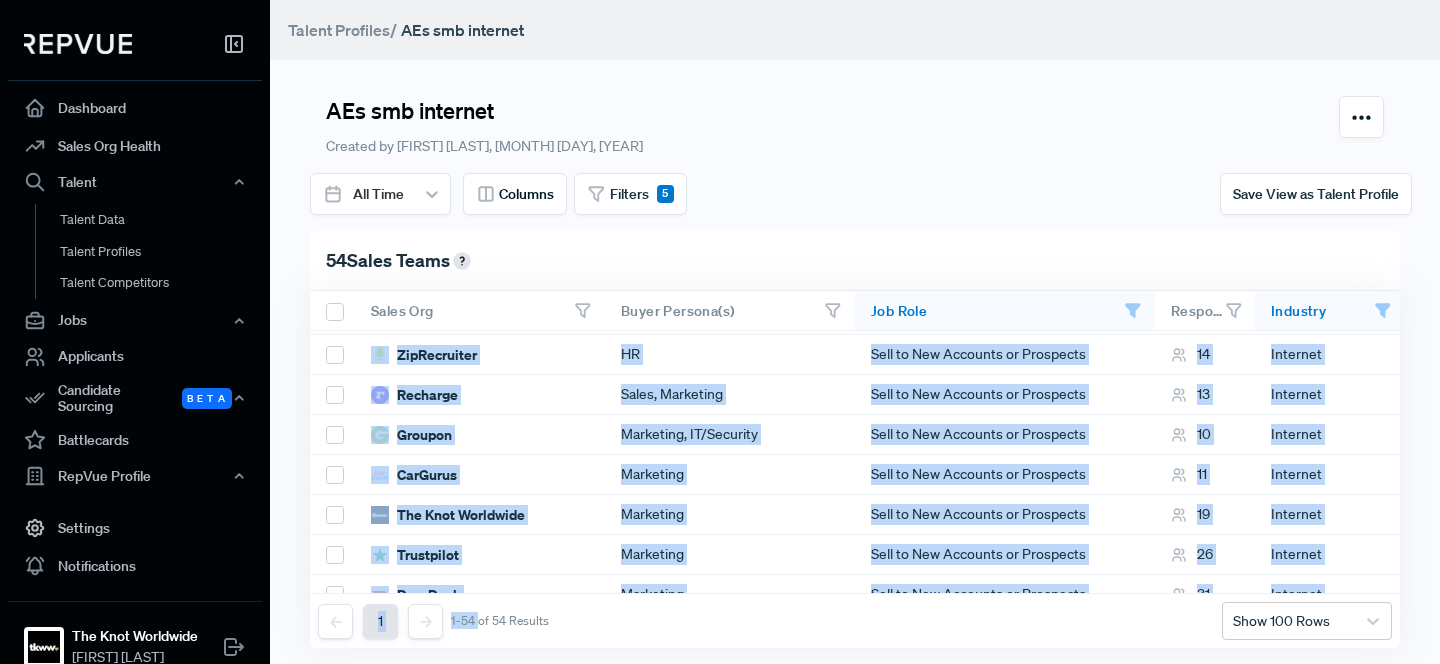 drag, startPoint x: 474, startPoint y: 348, endPoint x: 478, endPoint y: 613, distance: 265.03018 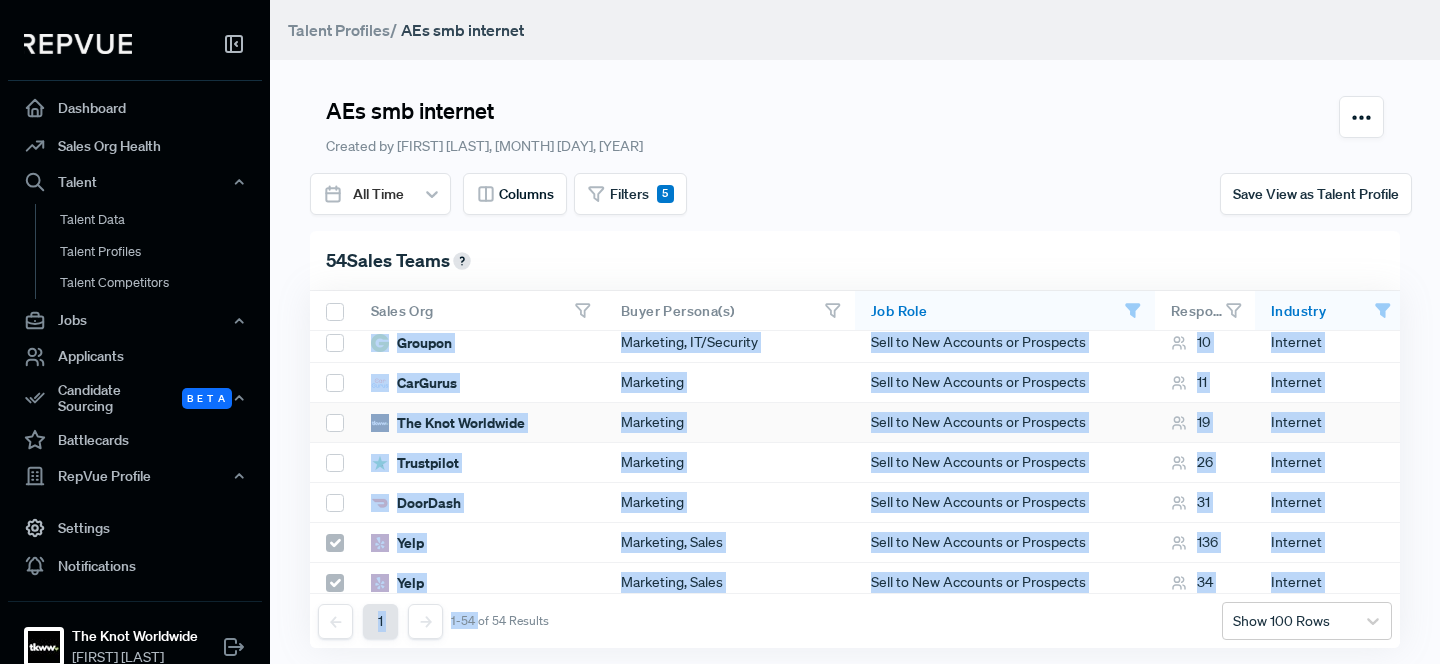 click on "The Knot Worldwide" at bounding box center (480, 423) 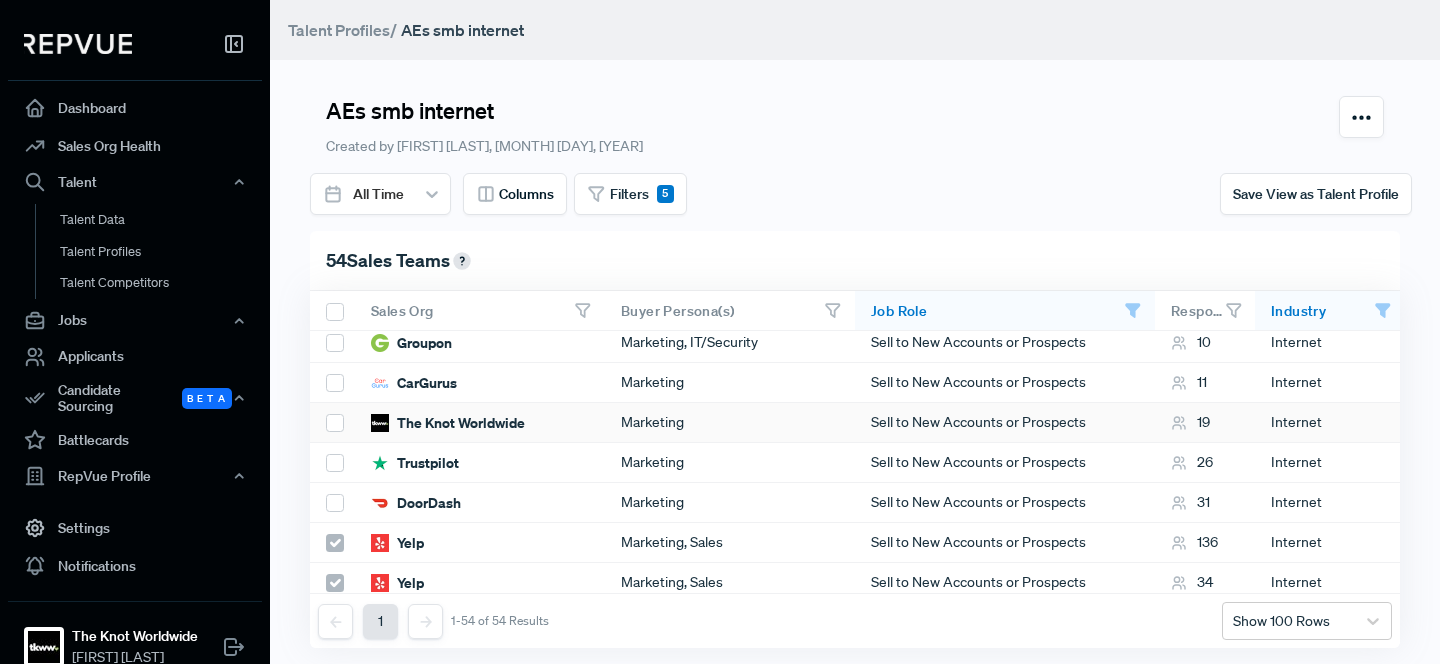 scroll, scrollTop: 0, scrollLeft: 0, axis: both 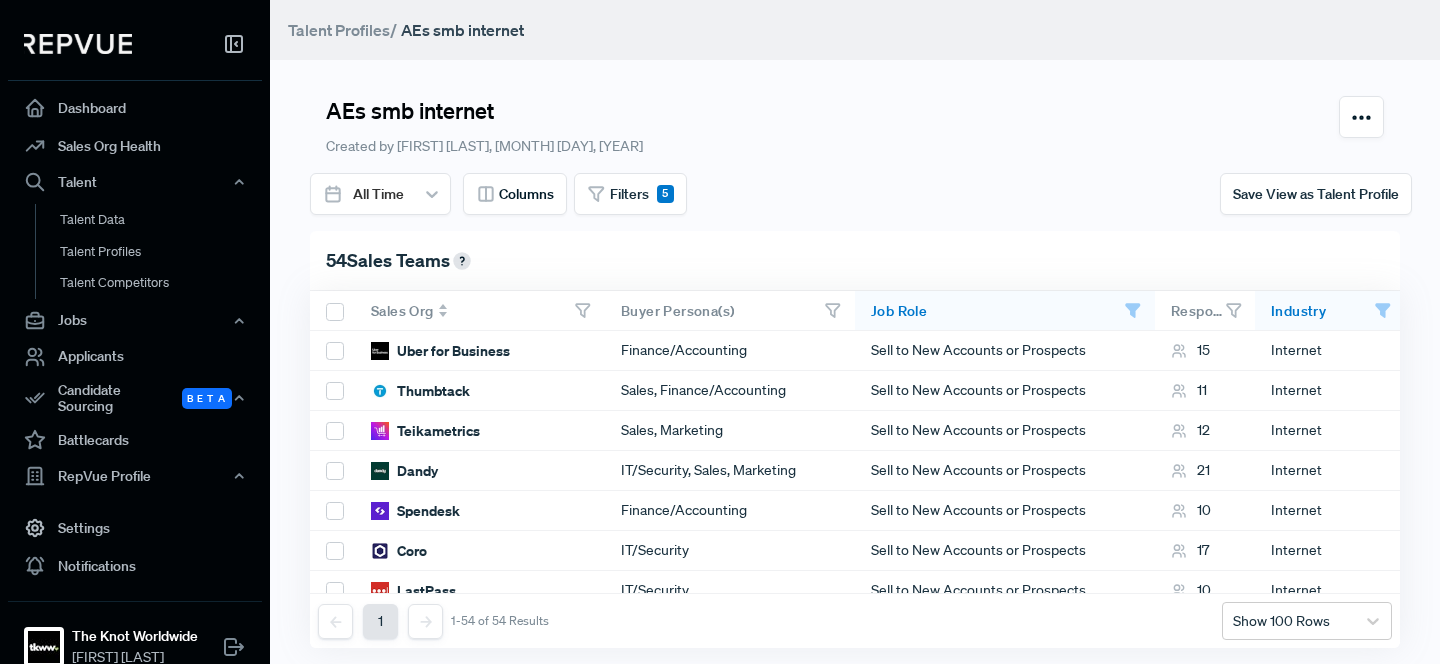 click on "Sales Org" at bounding box center (402, 311) 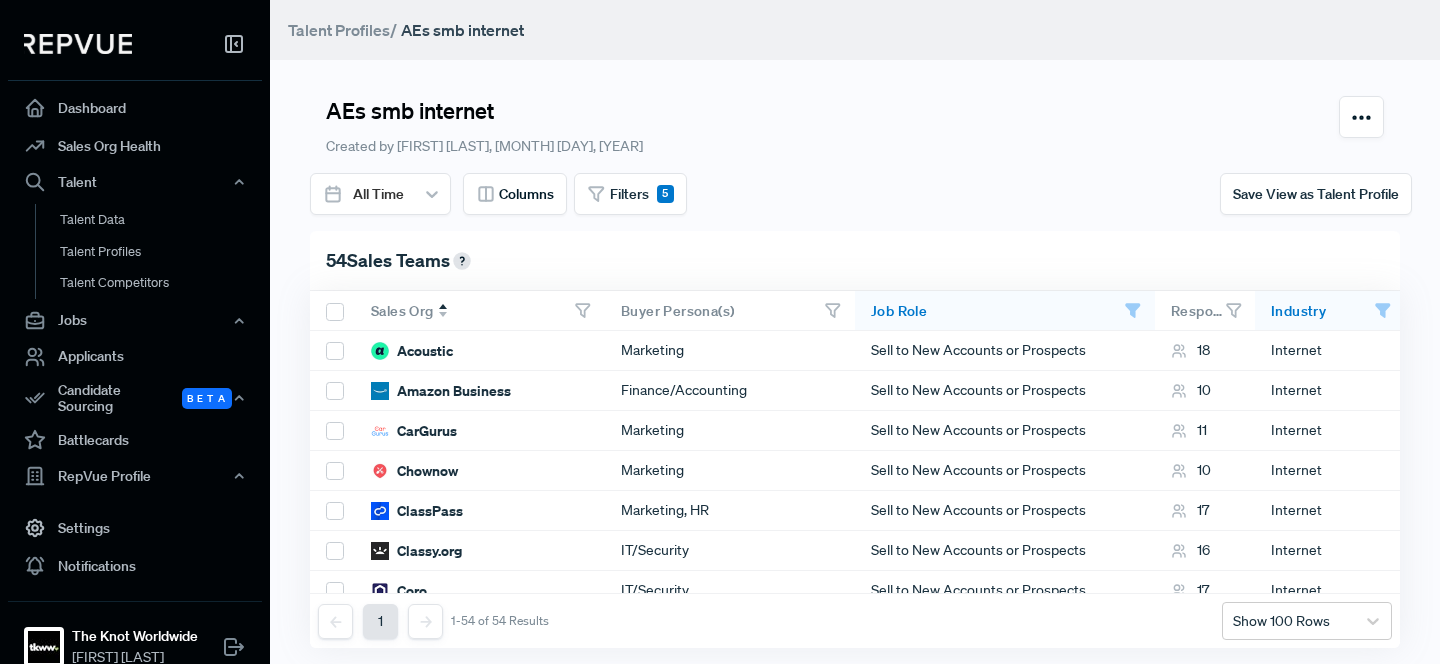 click on "Sales Org" at bounding box center (402, 311) 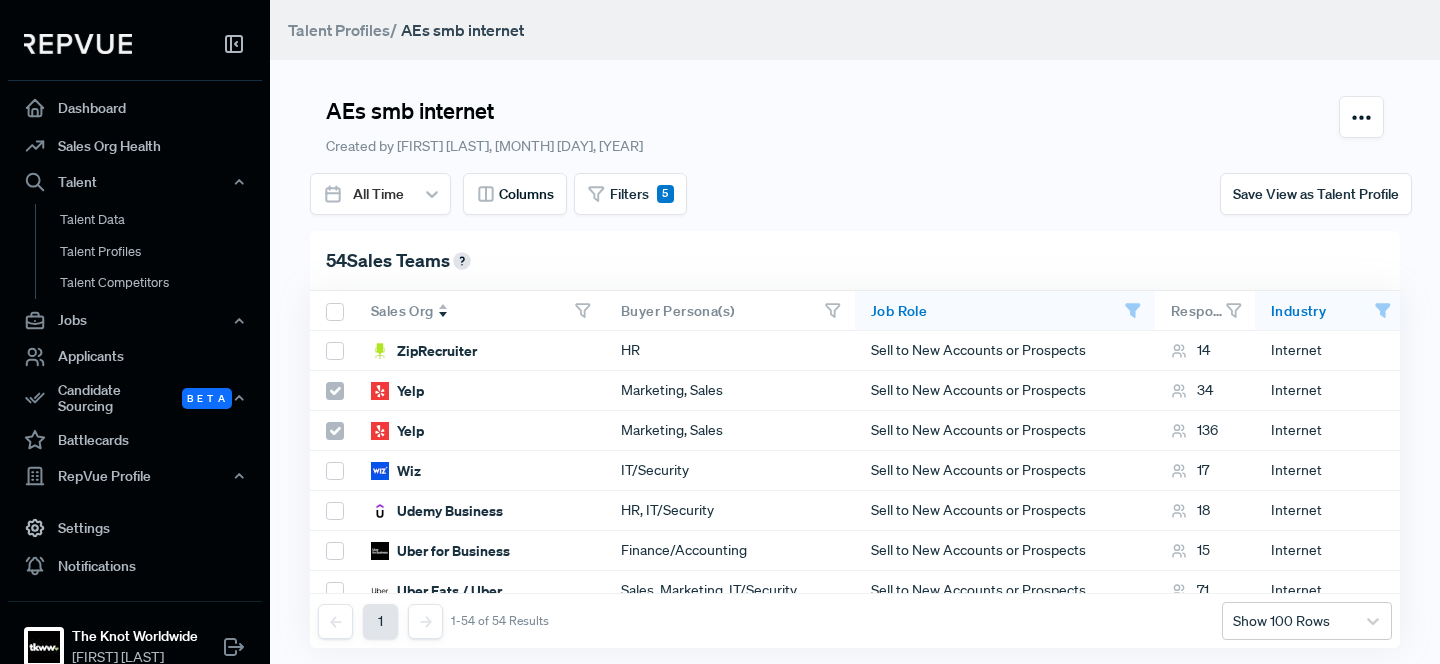 click on "Sales Org" at bounding box center (402, 311) 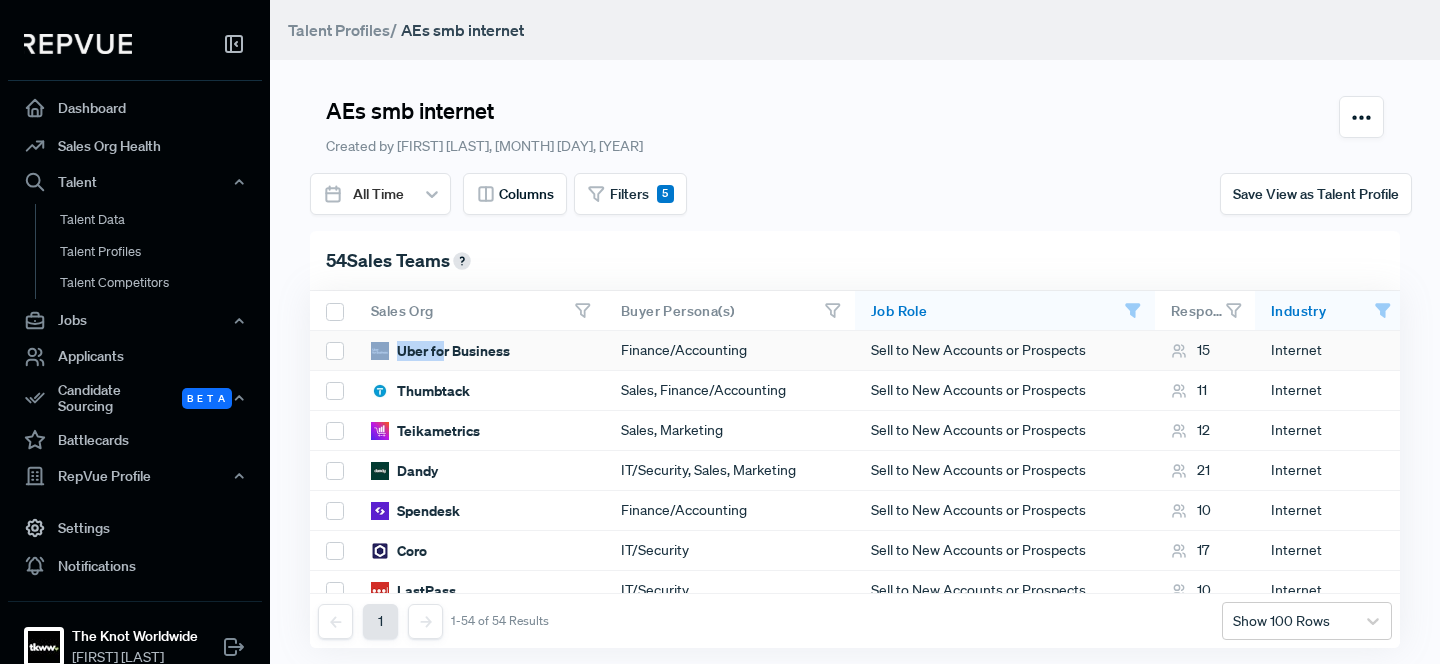 drag, startPoint x: 525, startPoint y: 347, endPoint x: 445, endPoint y: 346, distance: 80.00625 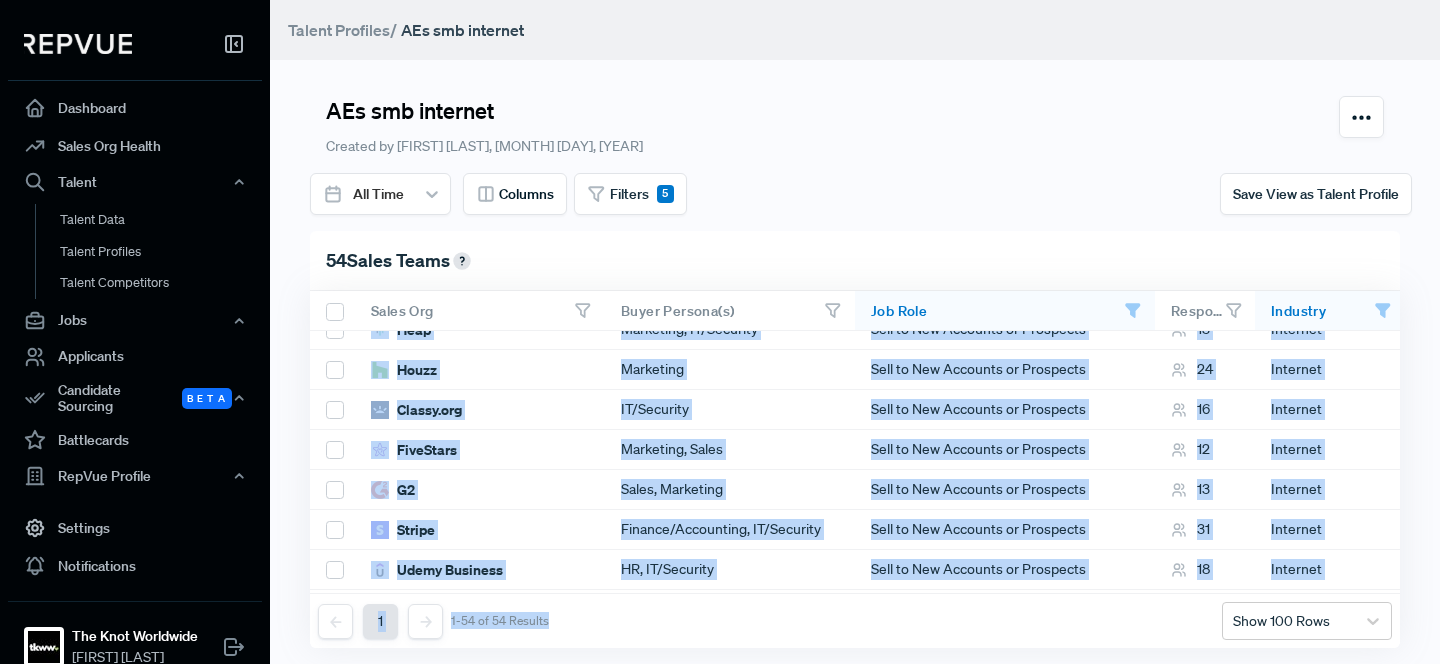 scroll, scrollTop: 1898, scrollLeft: 0, axis: vertical 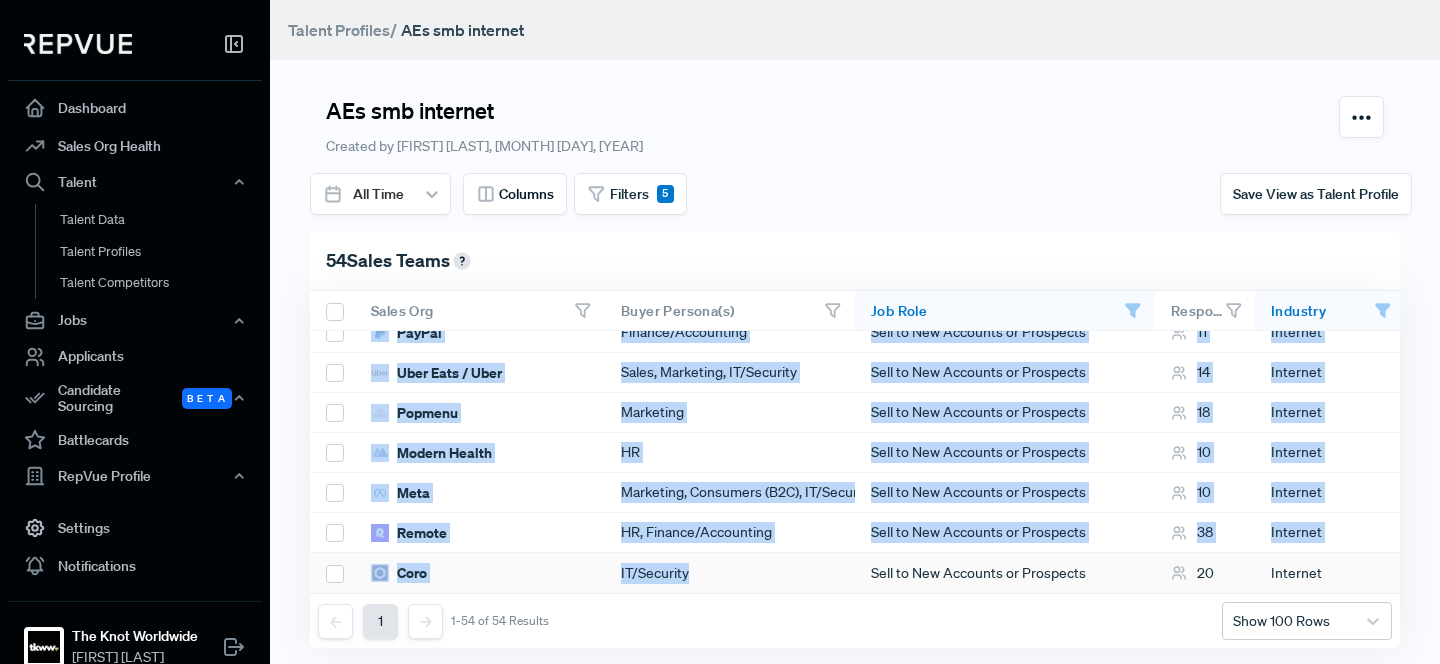 drag, startPoint x: 353, startPoint y: 344, endPoint x: 695, endPoint y: 587, distance: 419.53903 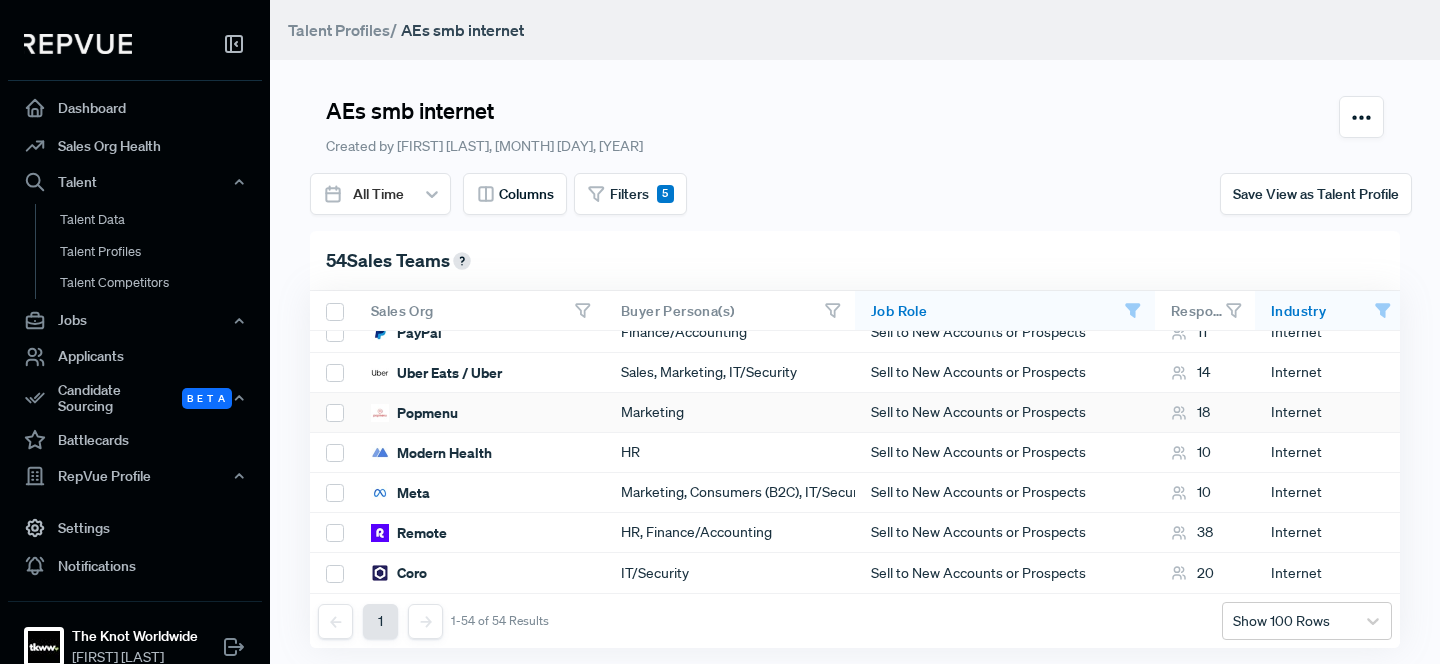 click on "Marketing" at bounding box center (730, 413) 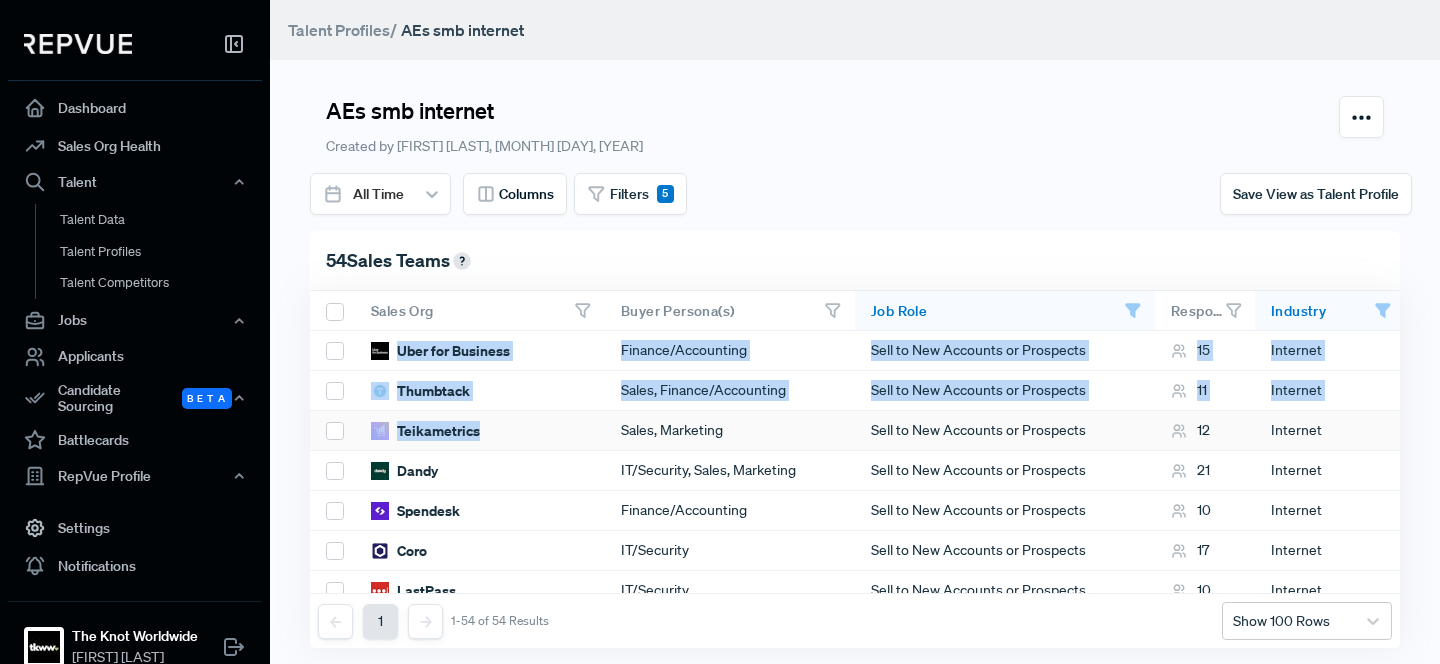 drag, startPoint x: 400, startPoint y: 351, endPoint x: 455, endPoint y: 443, distance: 107.18675 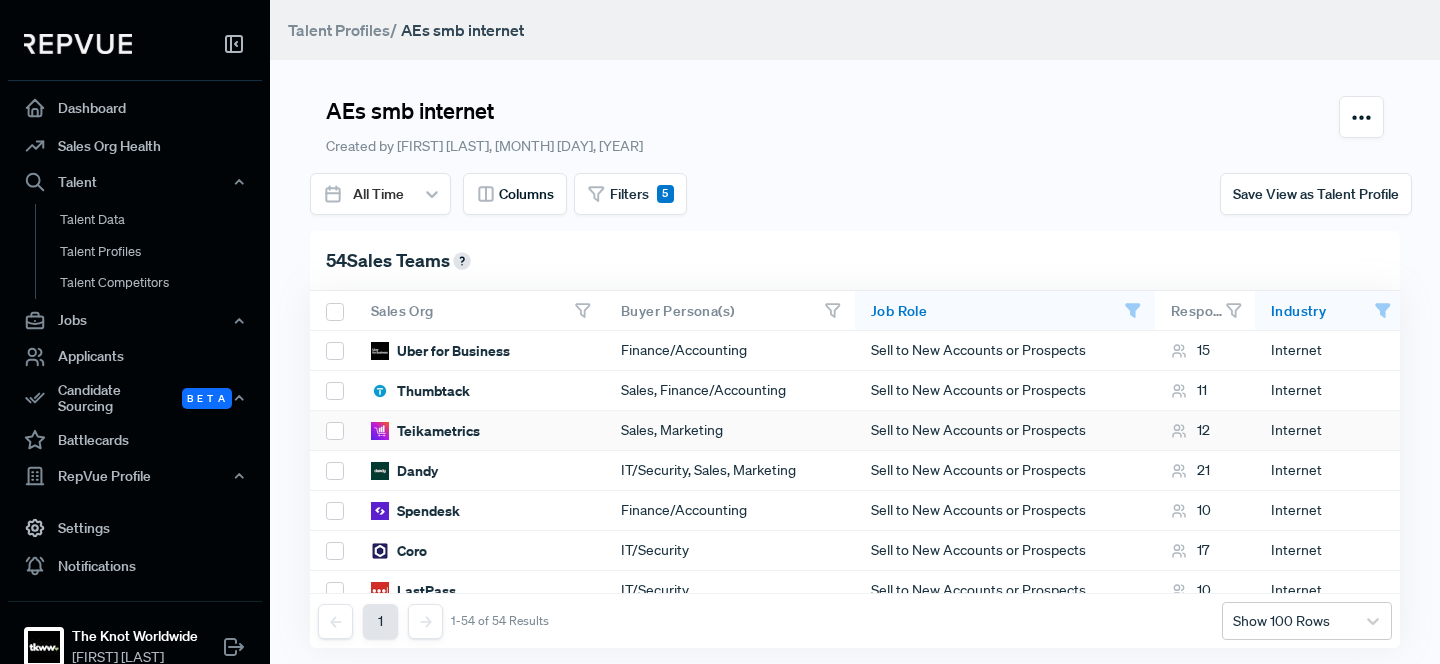 click on "Teikametrics" at bounding box center [480, 431] 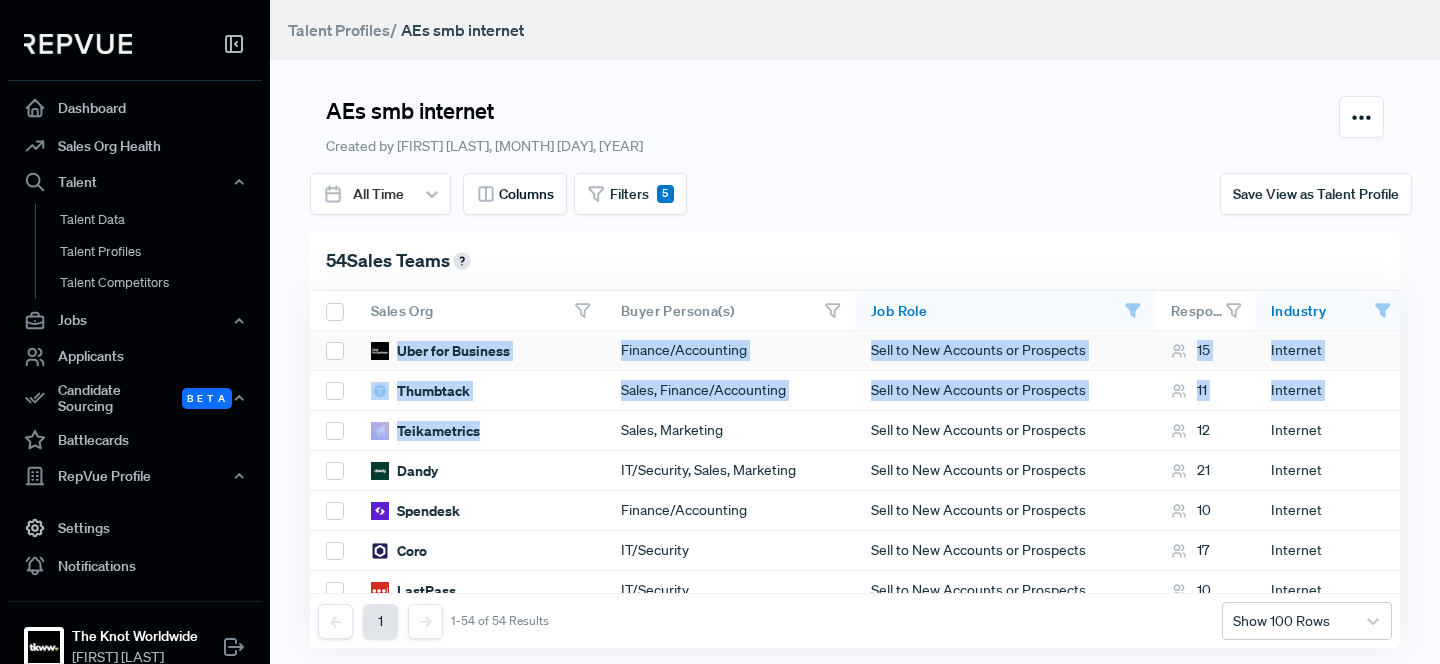 drag, startPoint x: 477, startPoint y: 431, endPoint x: 400, endPoint y: 350, distance: 111.75867 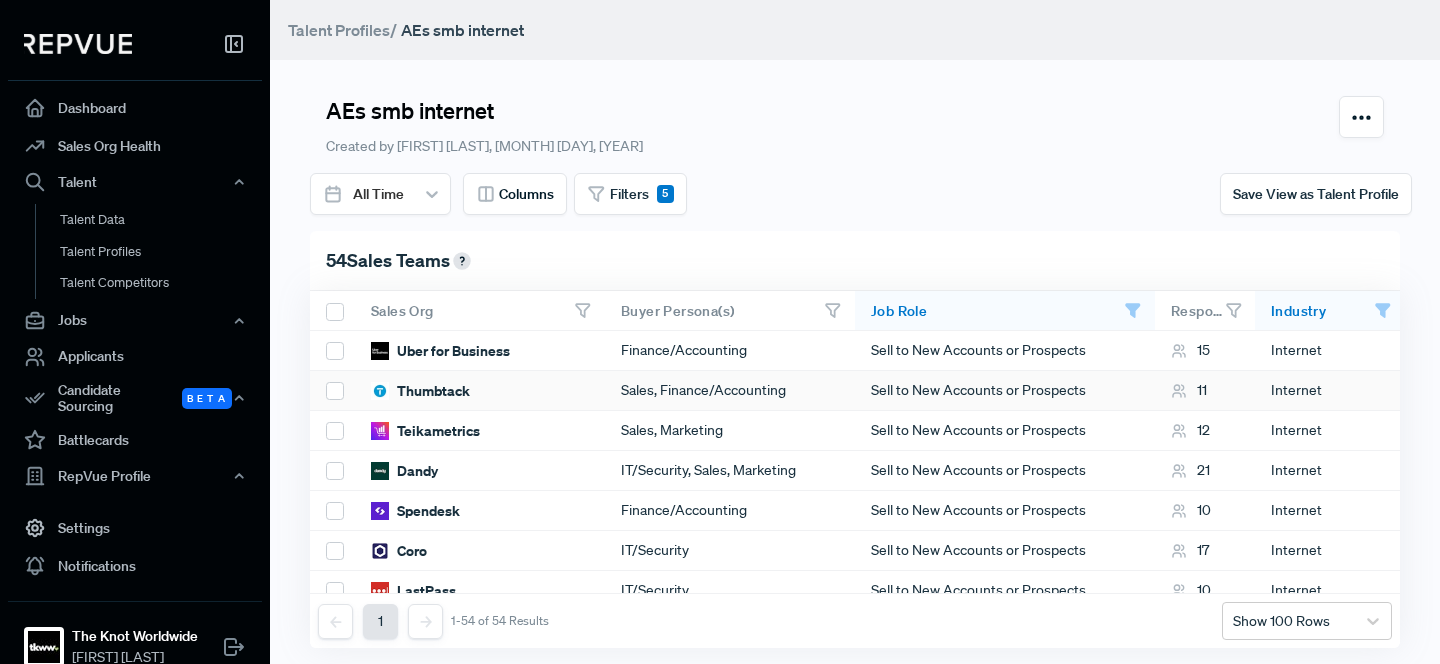 click on "Thumbtack" at bounding box center (480, 391) 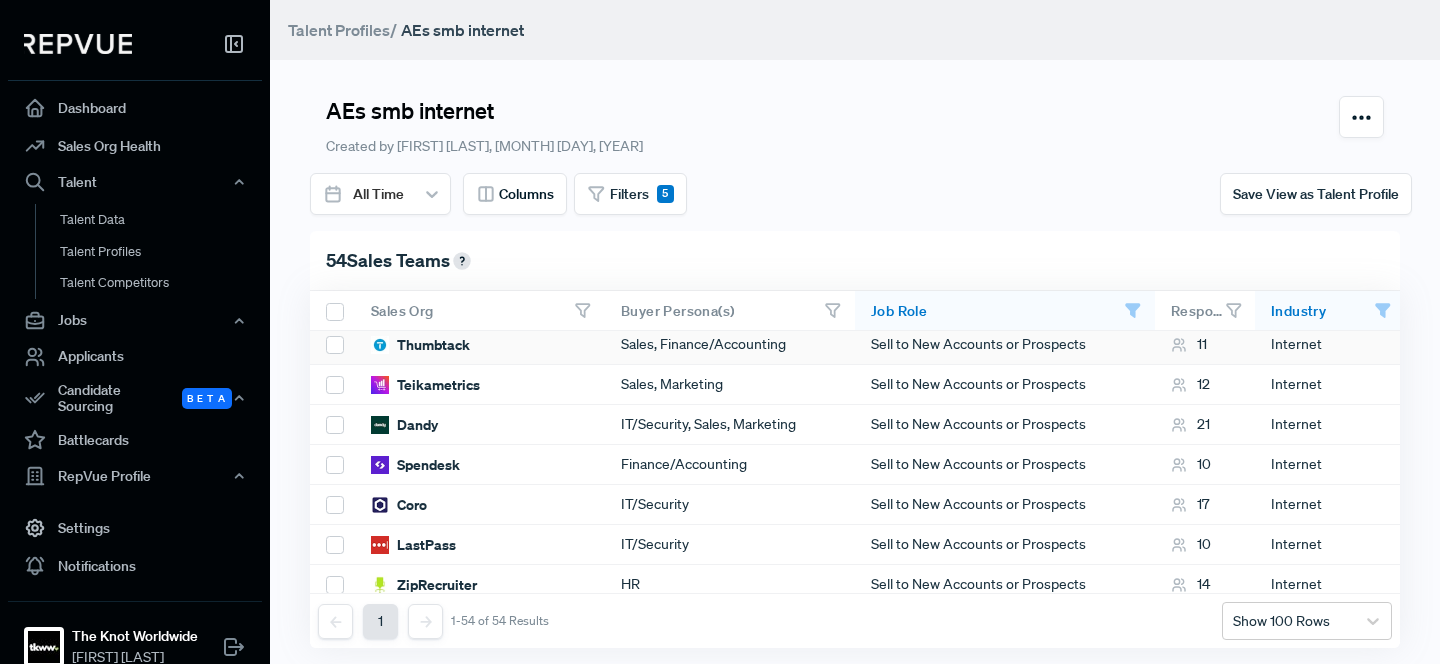 scroll, scrollTop: 0, scrollLeft: 0, axis: both 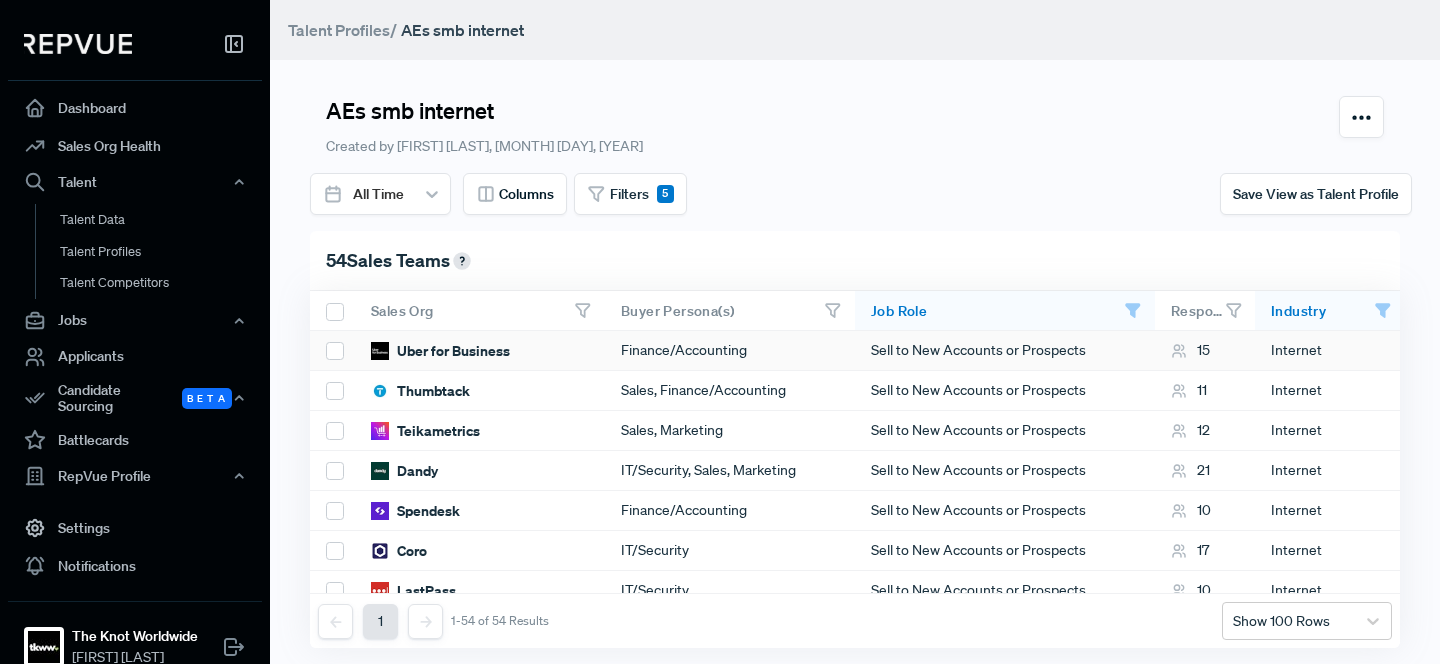 click on "Uber for Business" at bounding box center [440, 351] 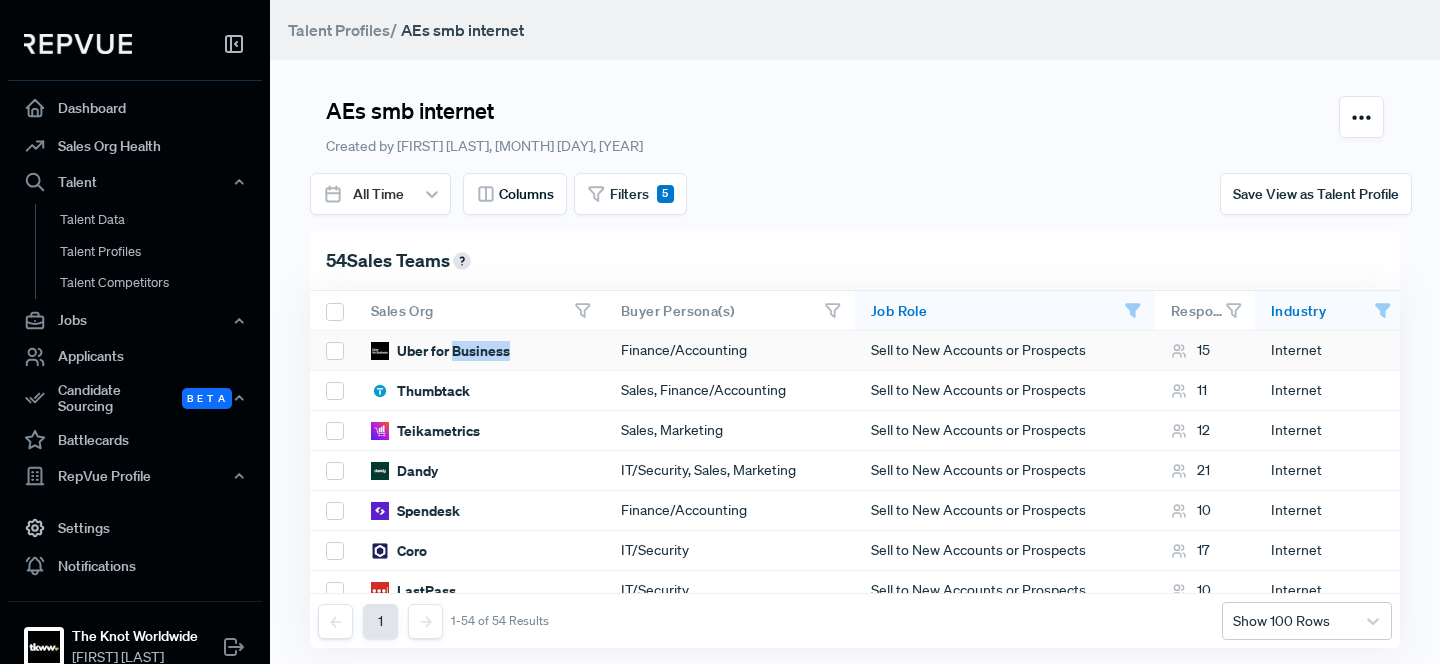 click on "Uber for Business" at bounding box center (440, 351) 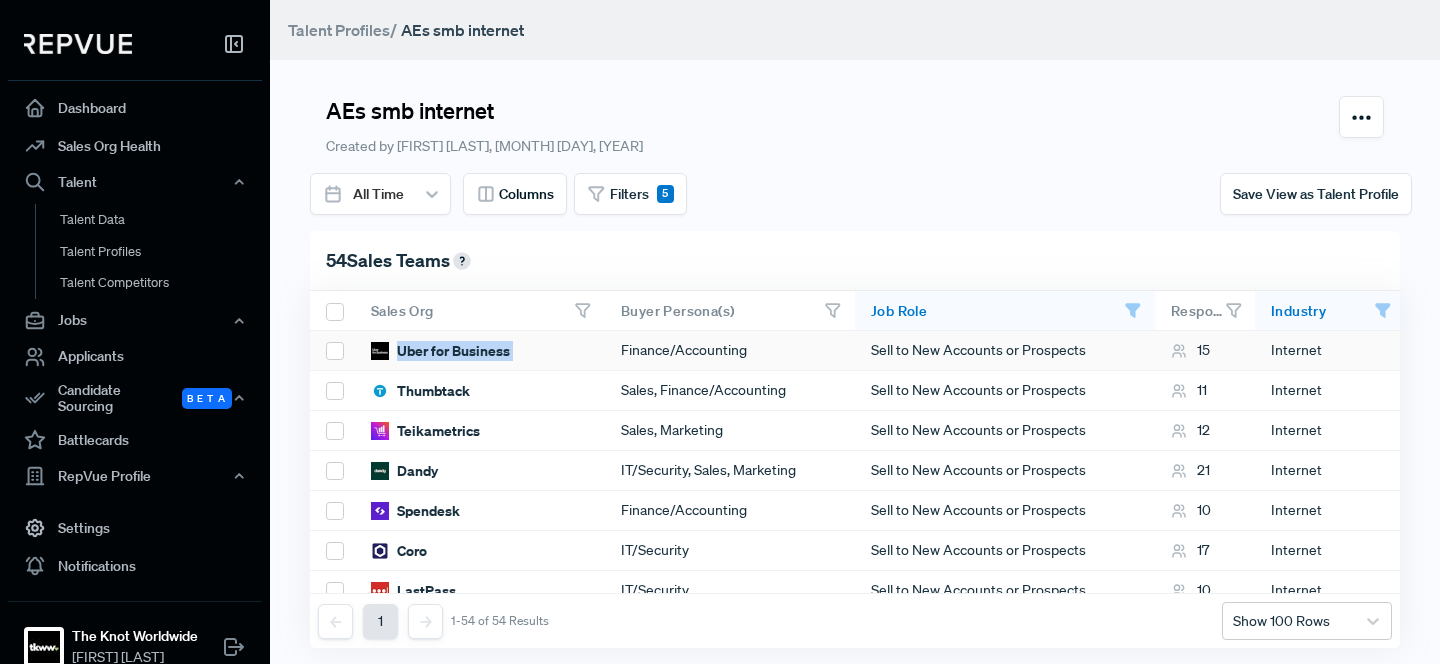 click on "Uber for Business" at bounding box center [440, 351] 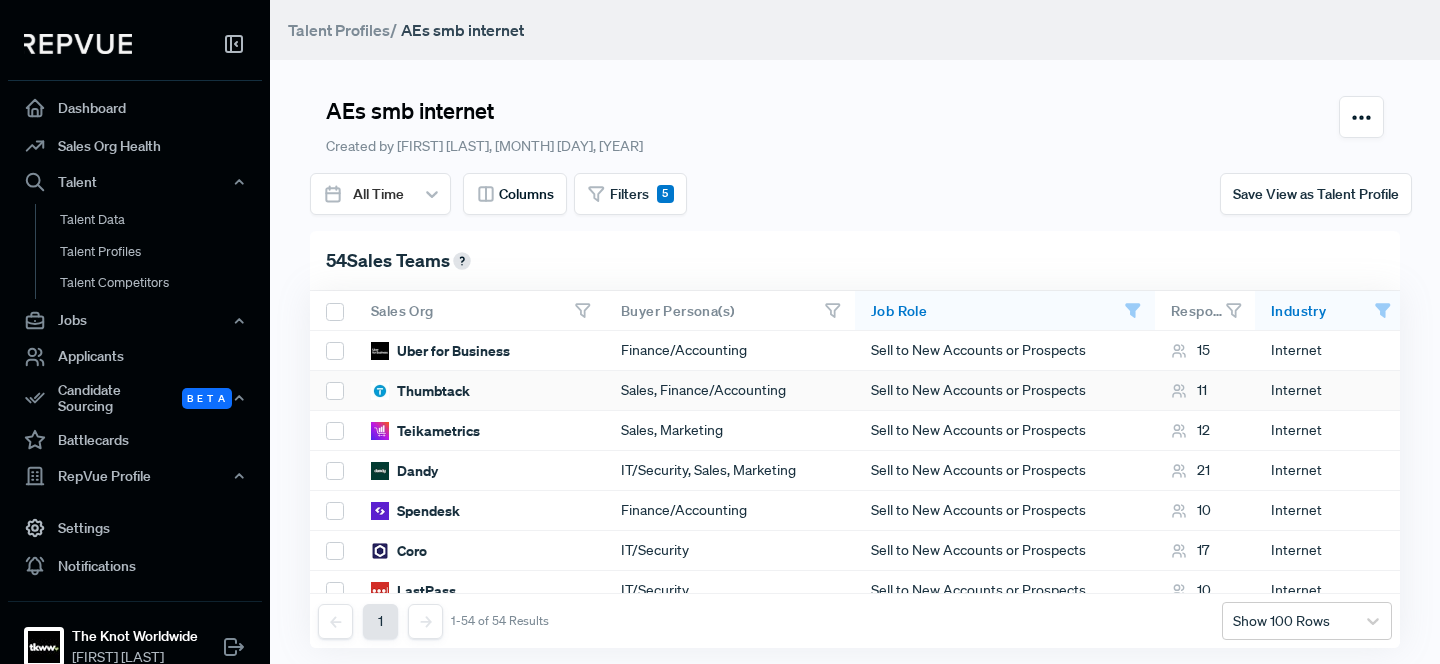 click on "Thumbtack" at bounding box center (420, 391) 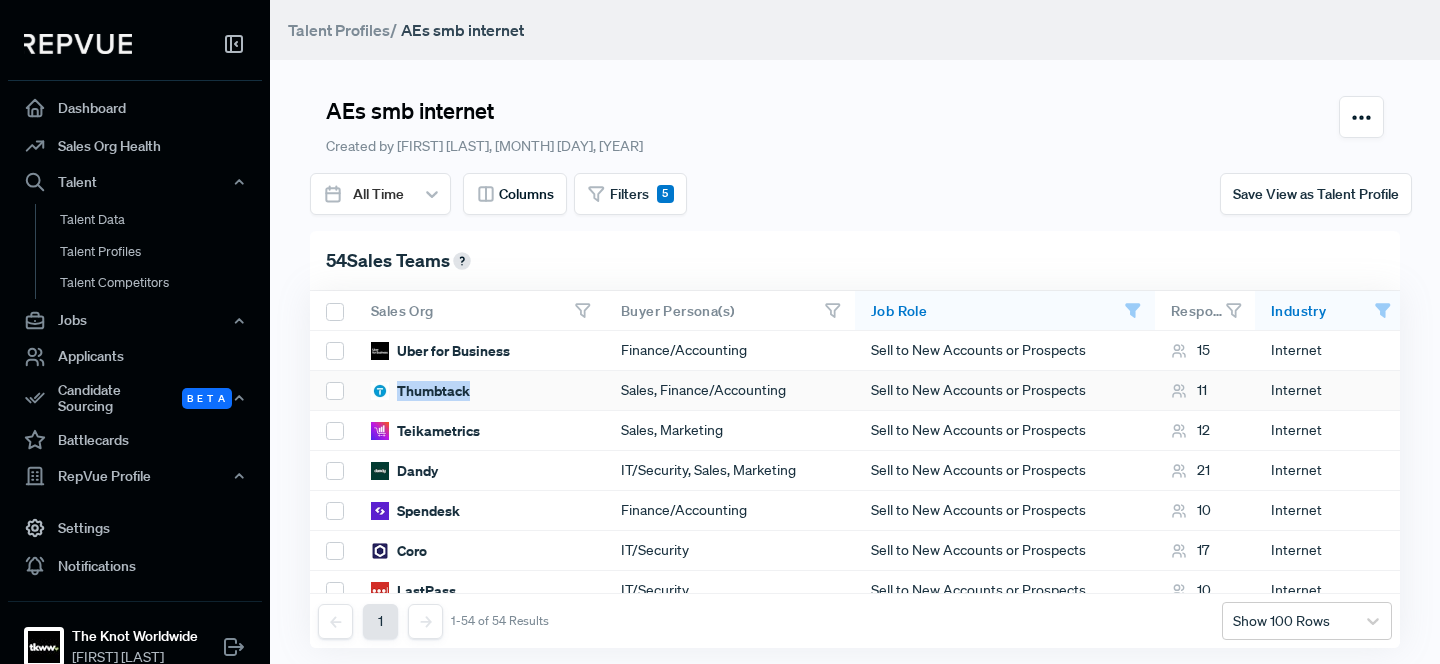 click on "Thumbtack" at bounding box center (420, 391) 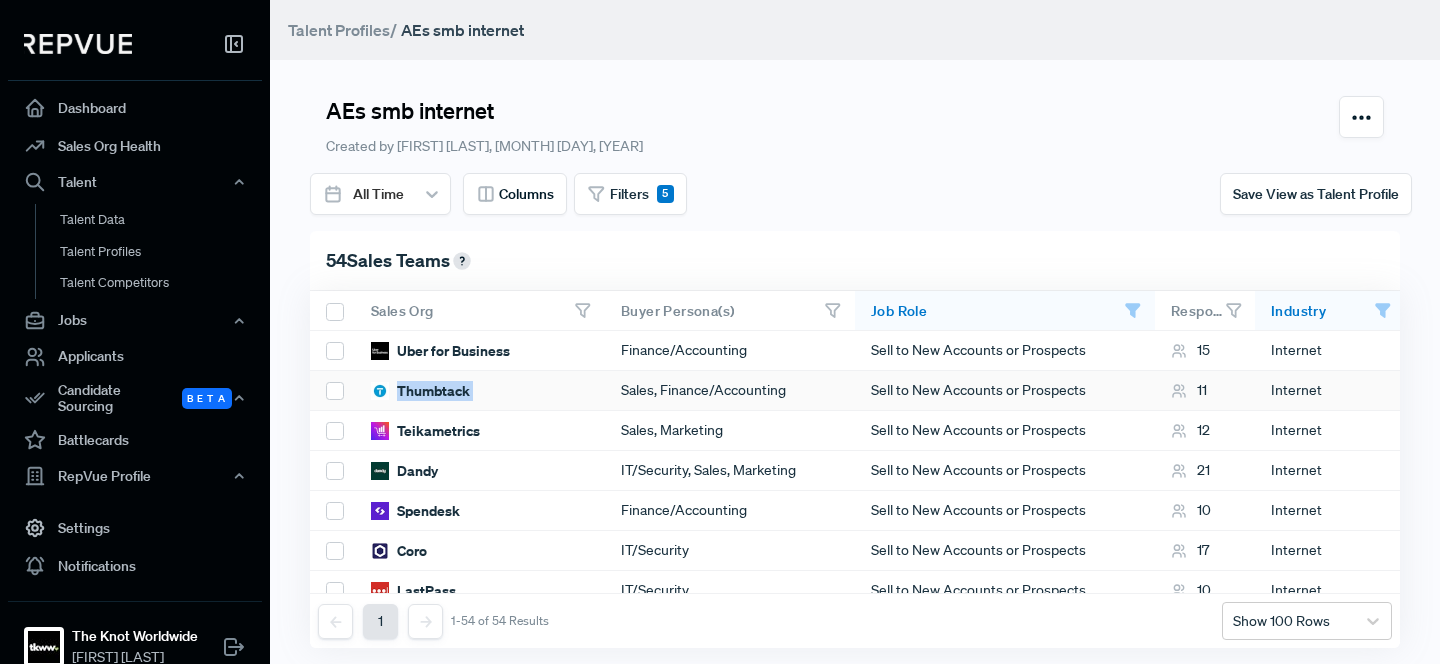 click on "Thumbtack" at bounding box center [420, 391] 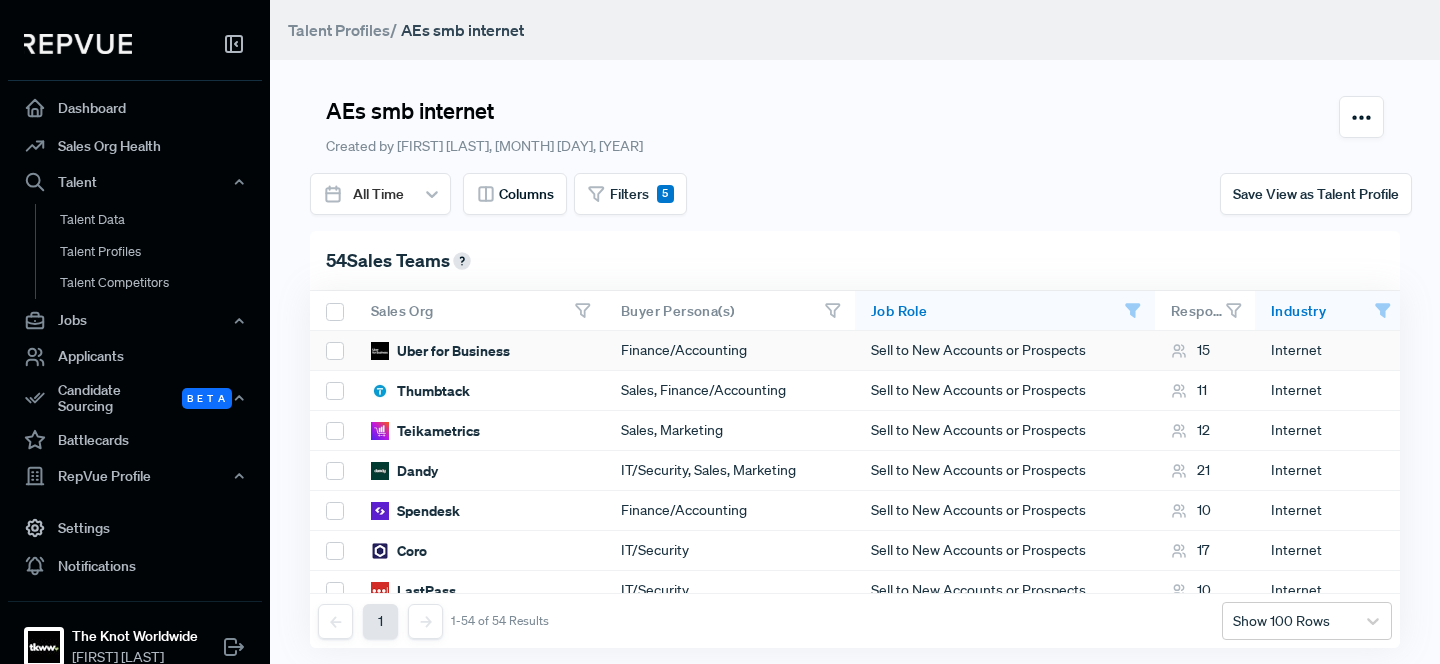 click on "Uber for Business" at bounding box center [440, 351] 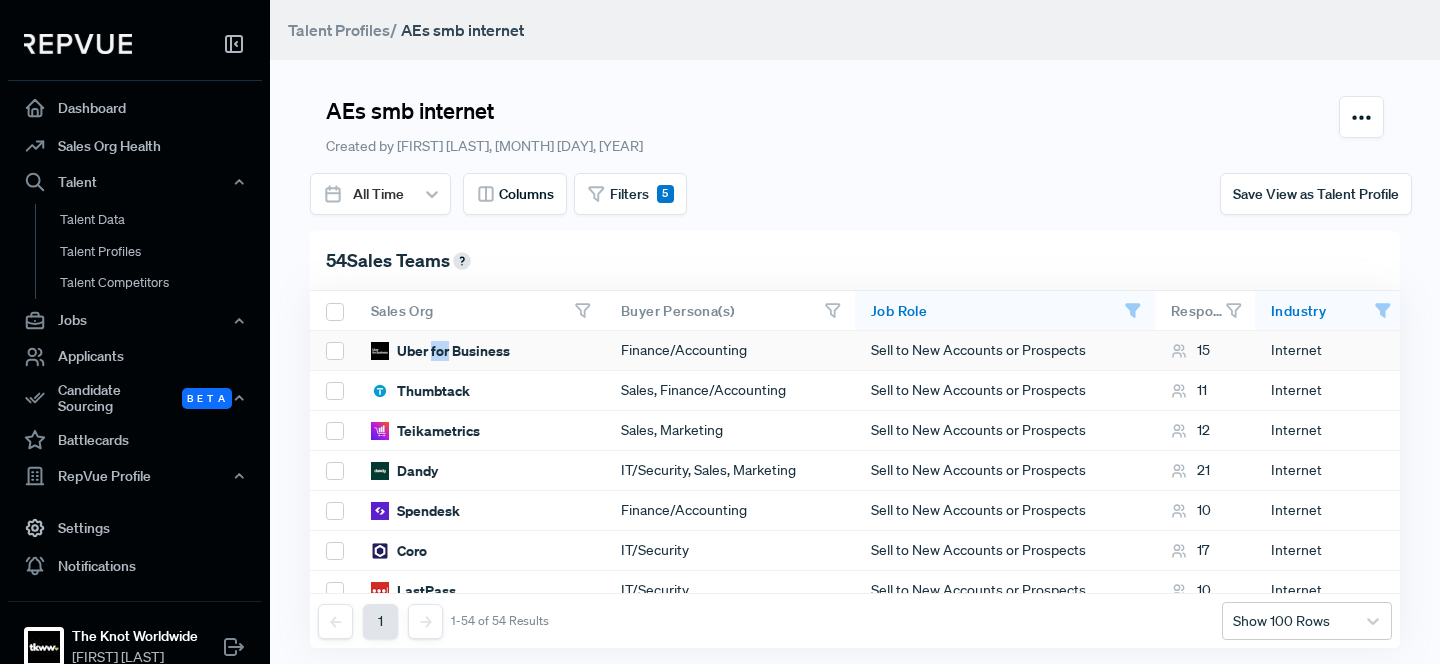 click on "Uber for Business" at bounding box center (440, 351) 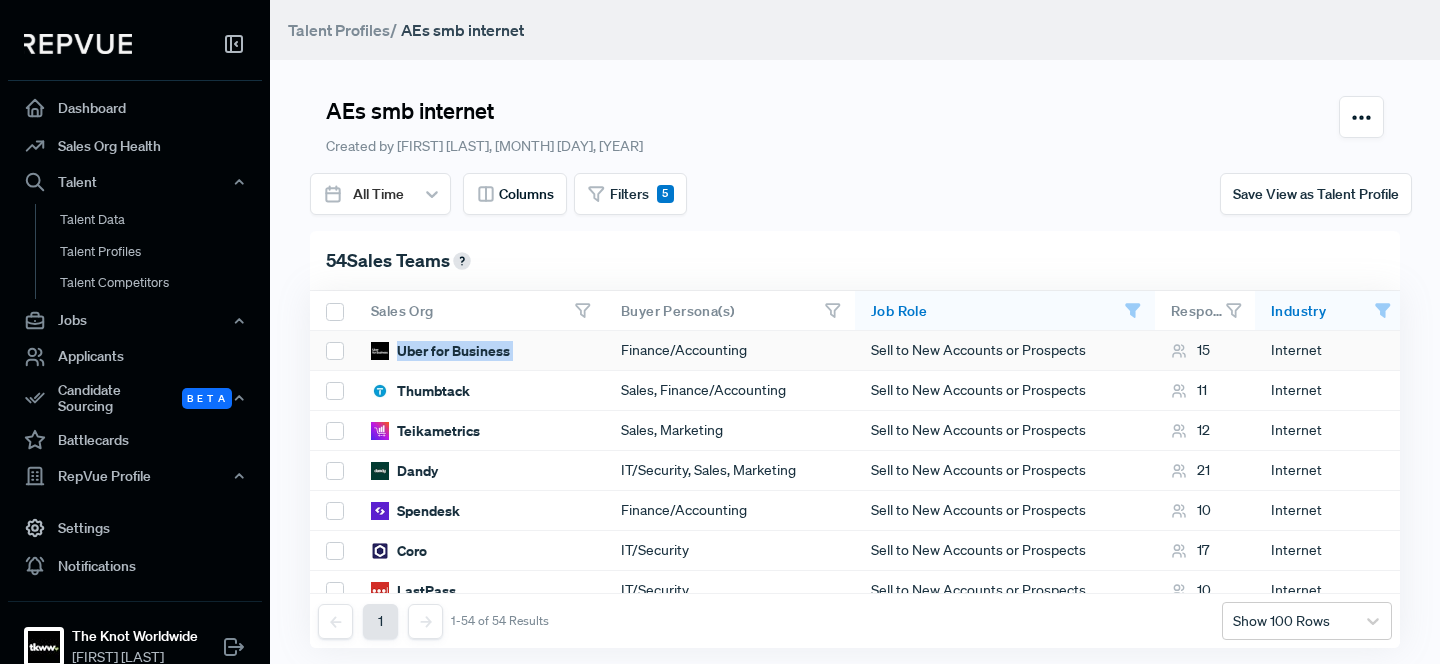 click on "Uber for Business" at bounding box center (440, 351) 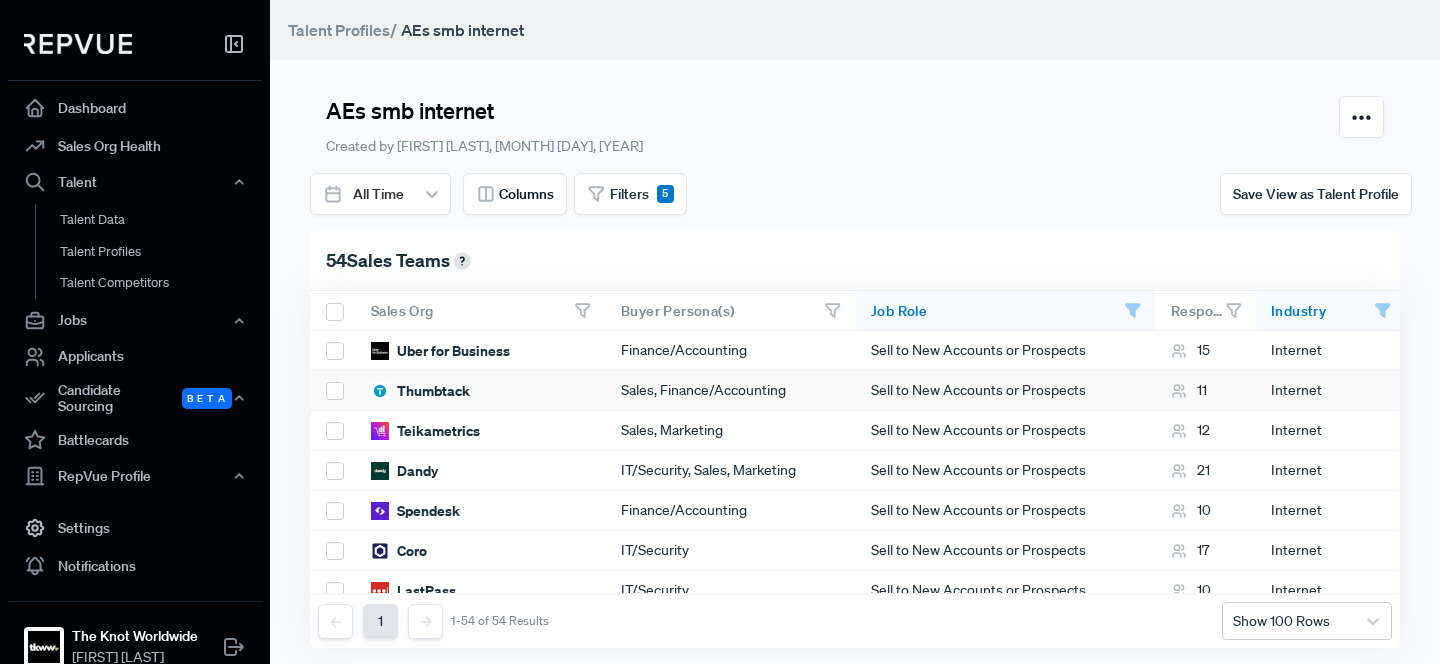 click on "Thumbtack" at bounding box center [420, 391] 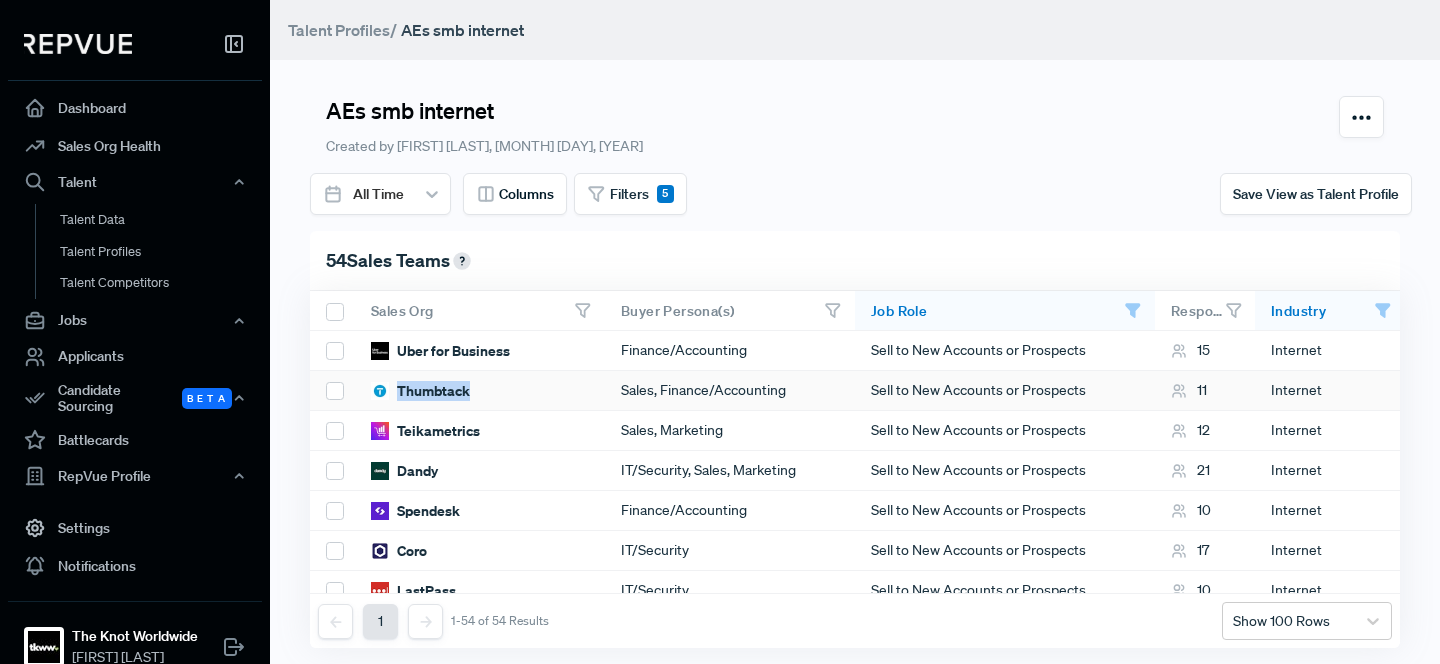click on "Thumbtack" at bounding box center (420, 391) 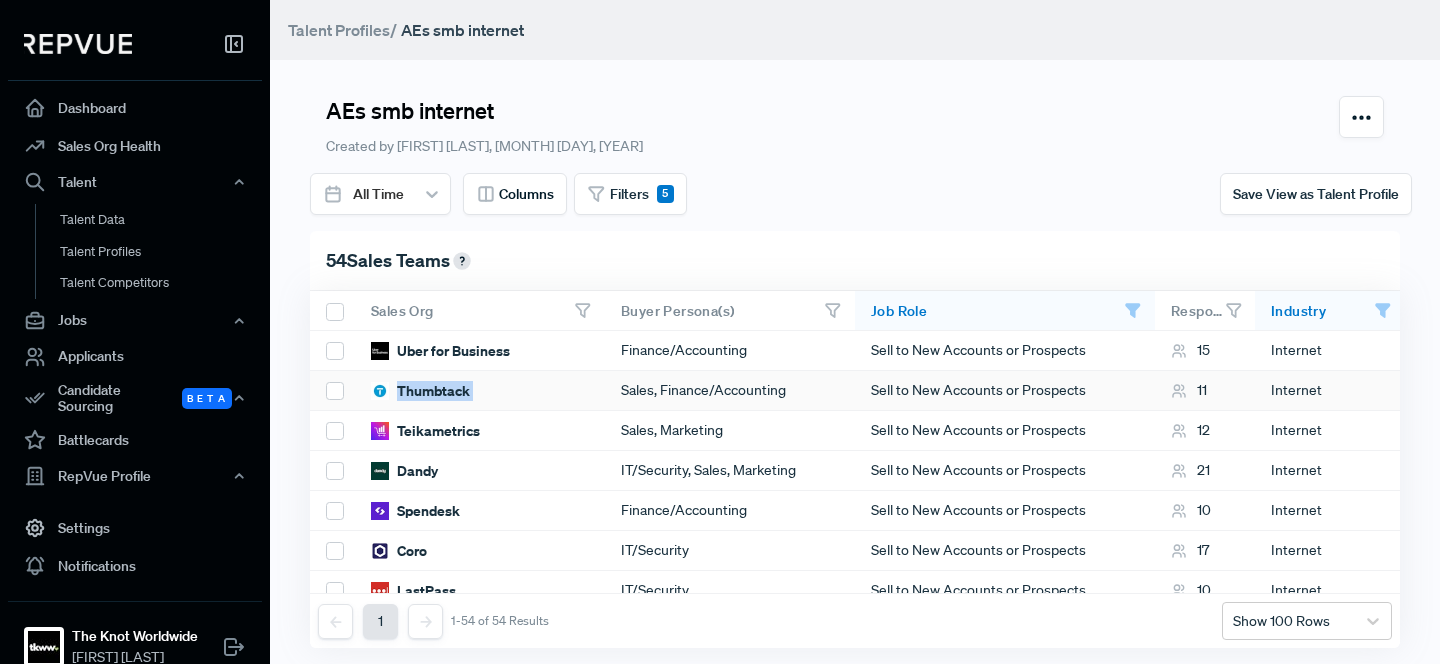 click on "Thumbtack" at bounding box center [420, 391] 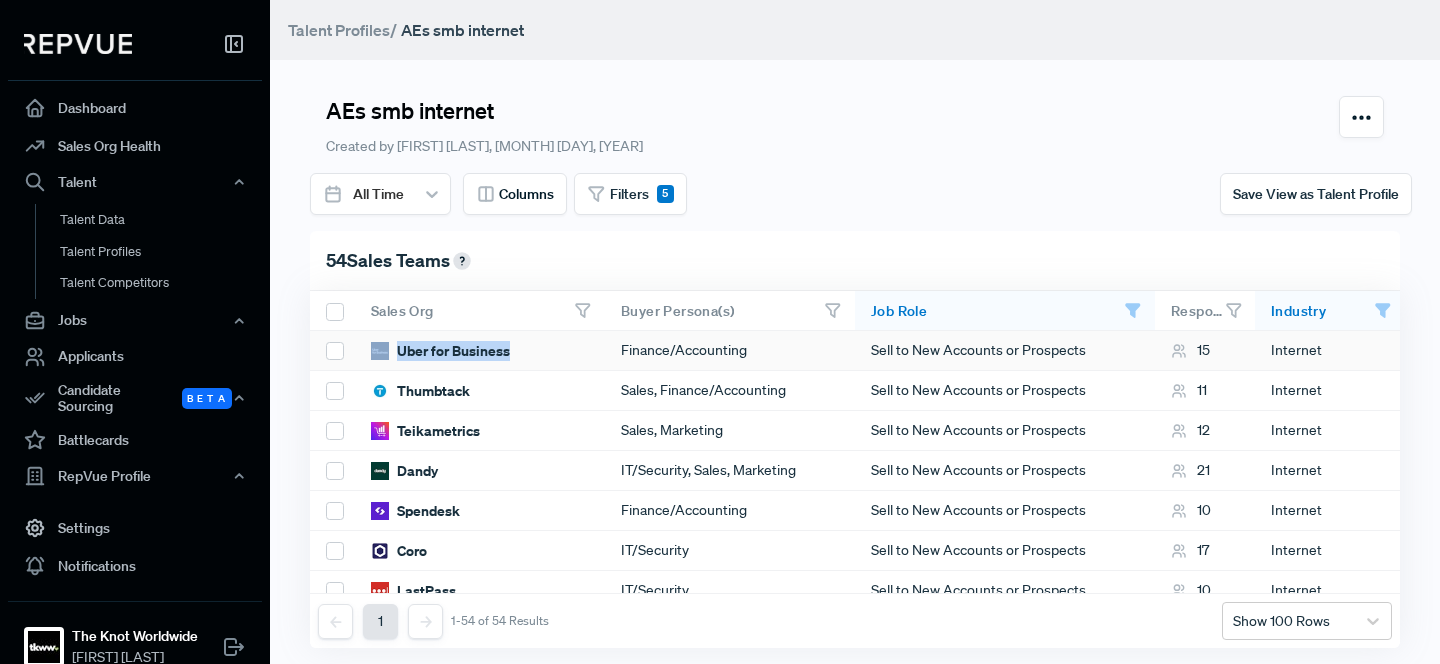 drag, startPoint x: 521, startPoint y: 353, endPoint x: 506, endPoint y: 351, distance: 15.132746 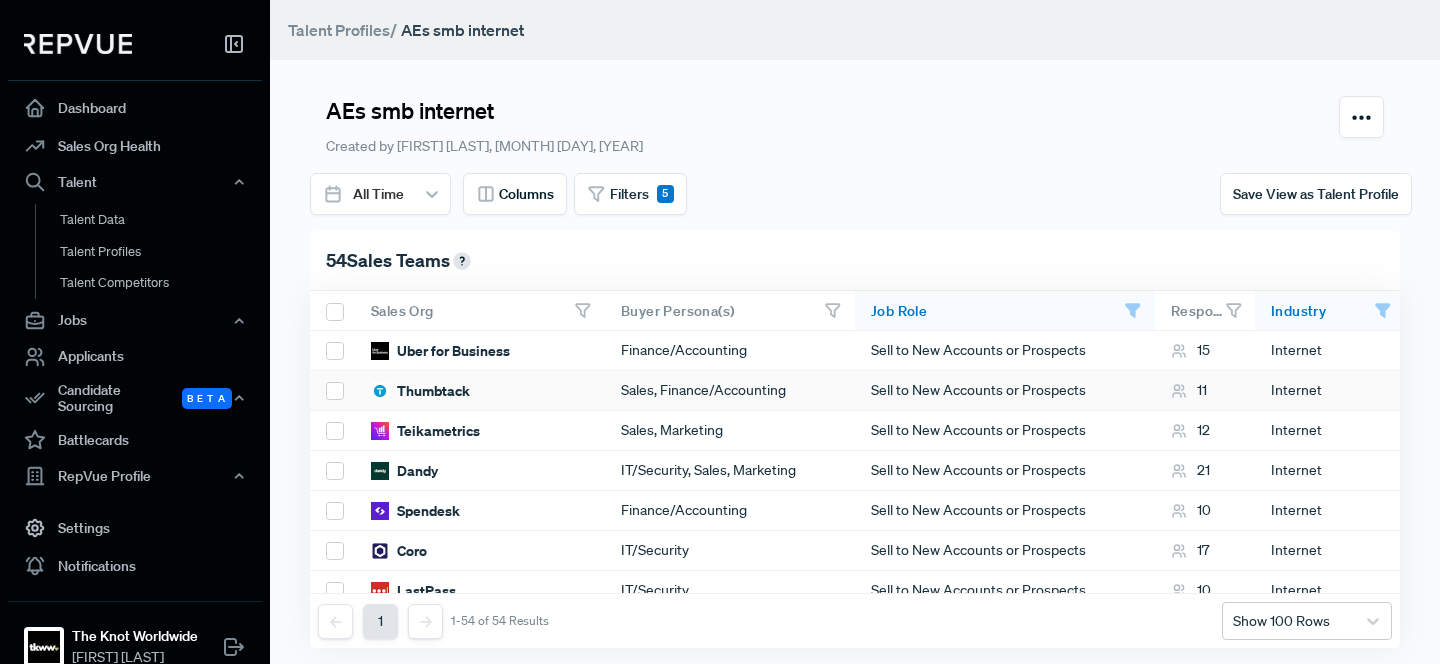 click on "Thumbtack" at bounding box center [420, 391] 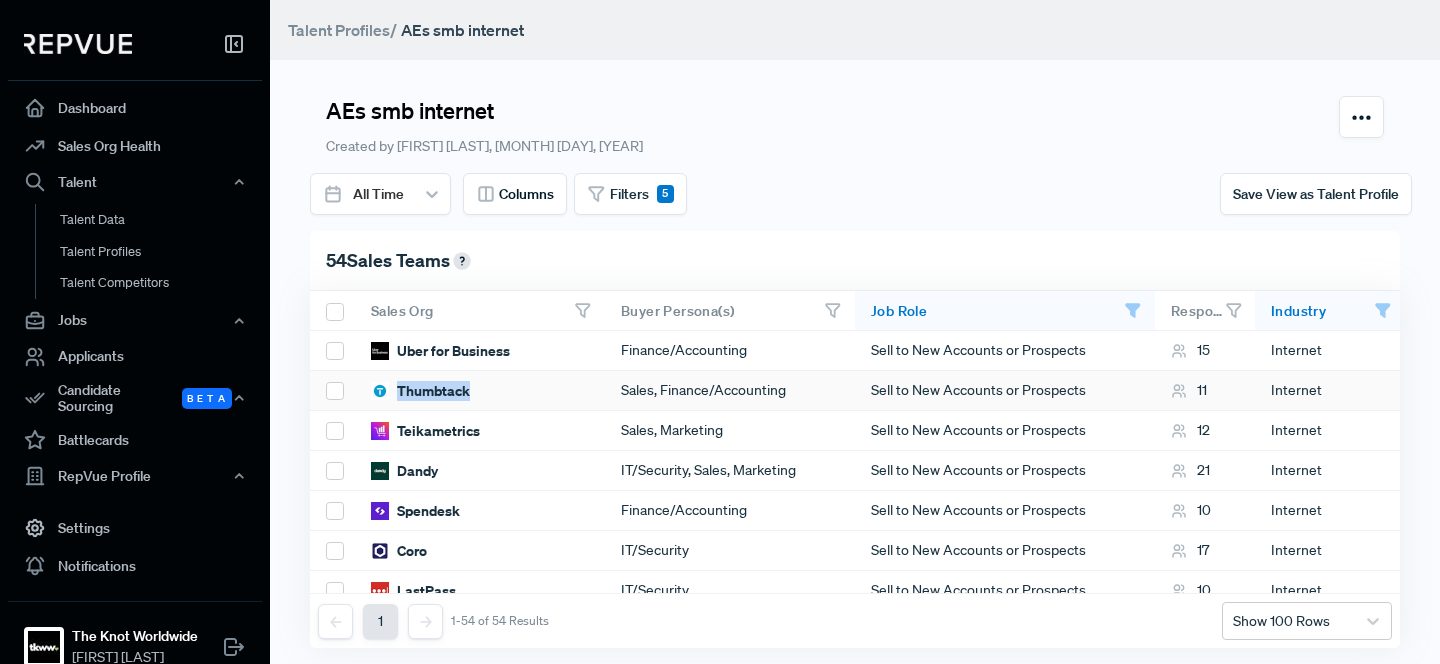 click on "Thumbtack" at bounding box center [420, 391] 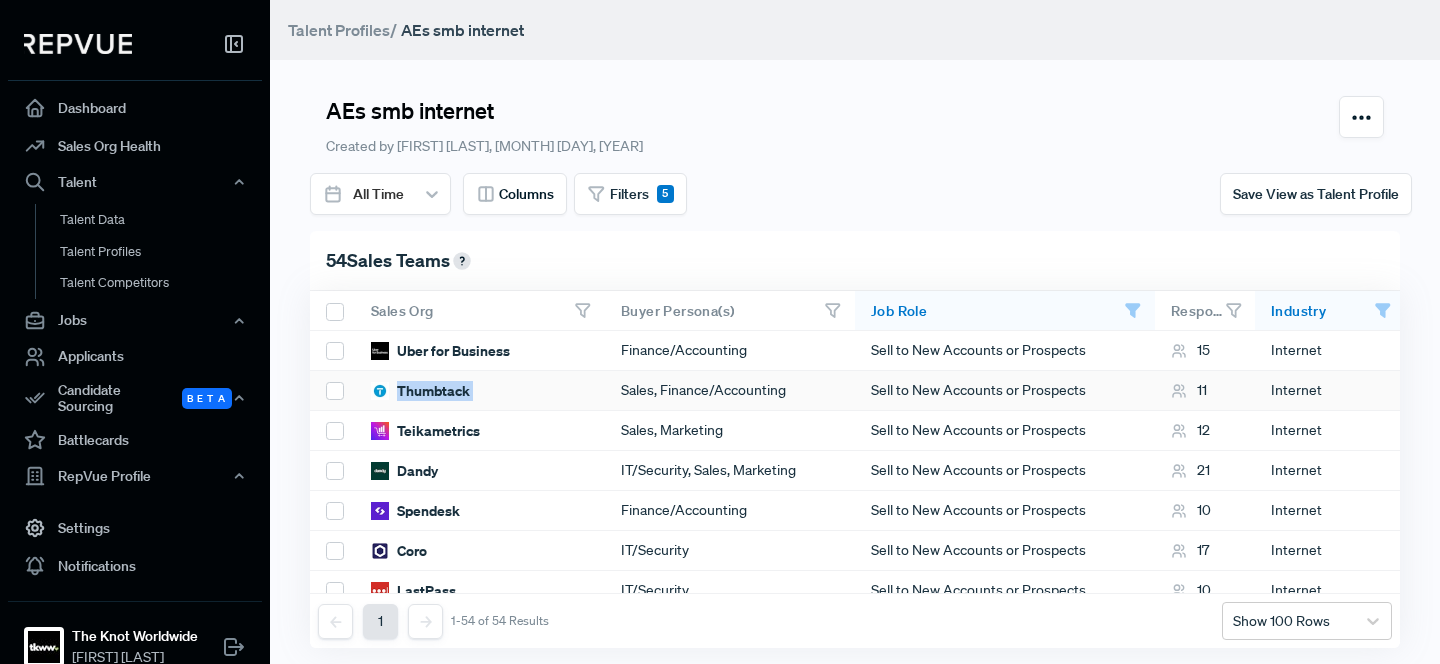 click on "Thumbtack" at bounding box center [420, 391] 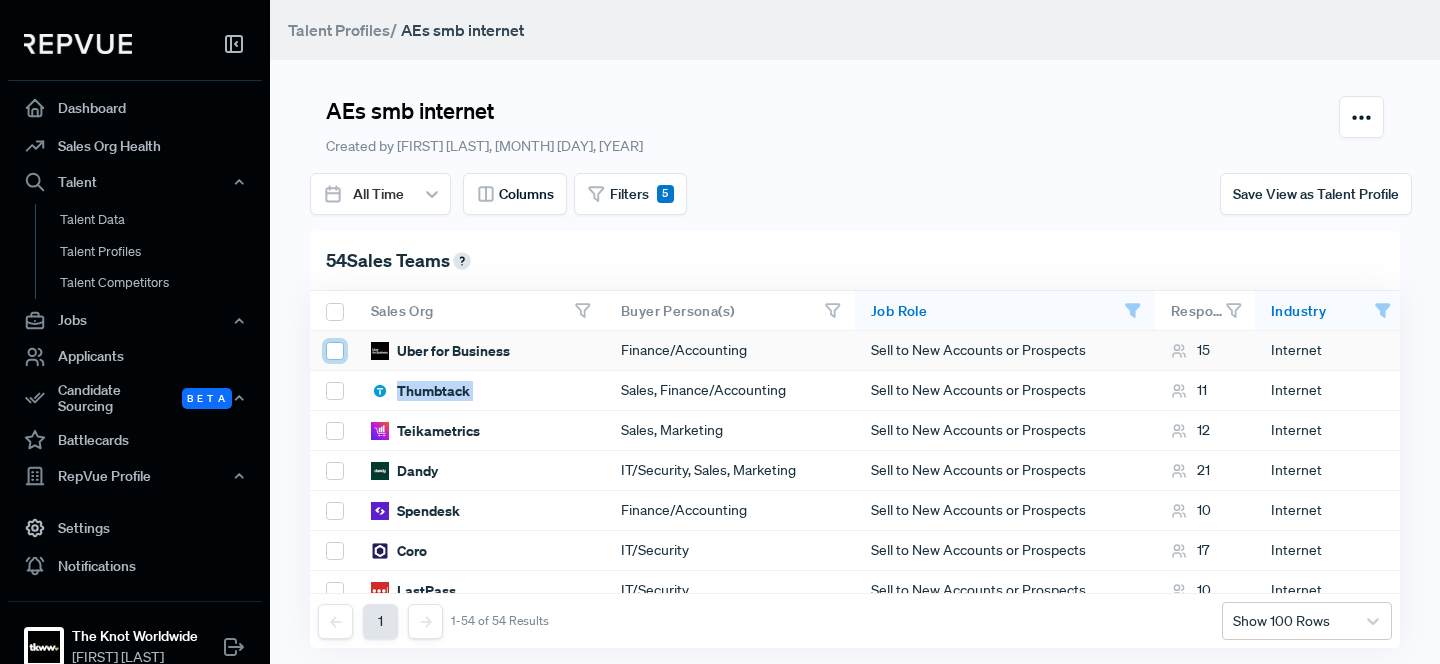 click at bounding box center (335, 351) 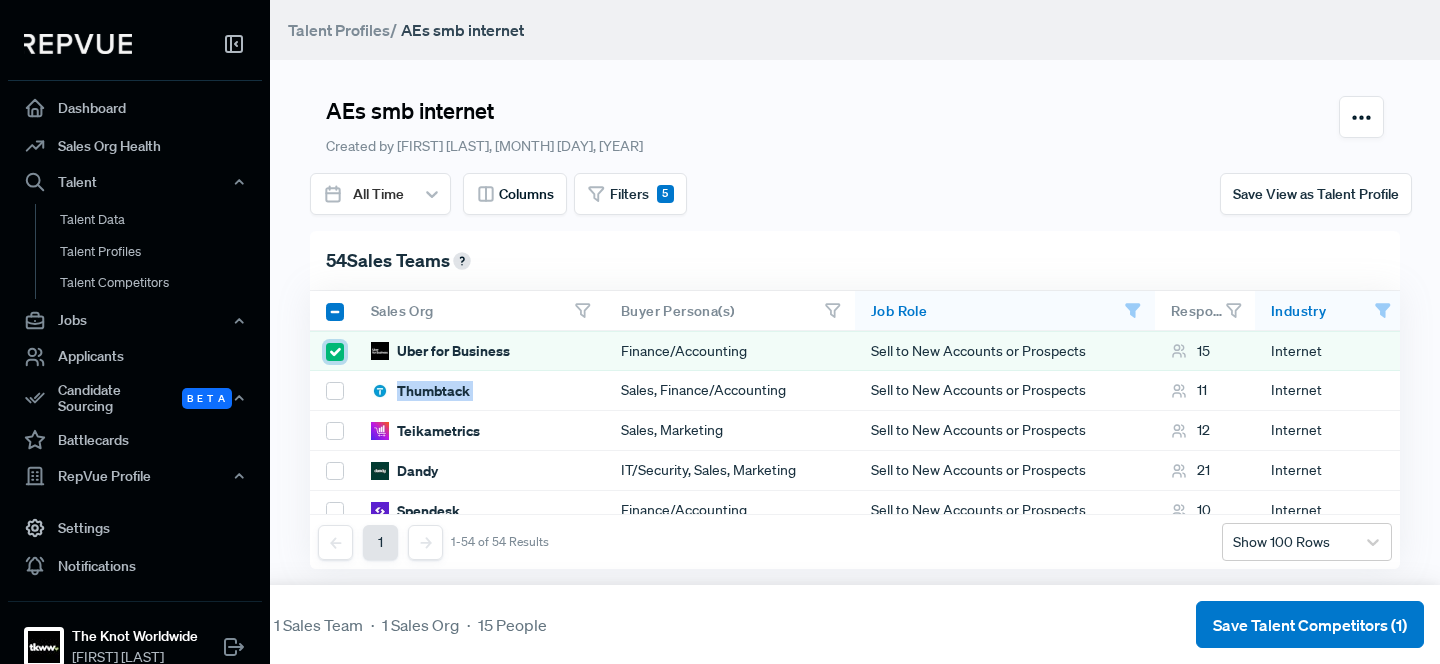 click at bounding box center [335, 352] 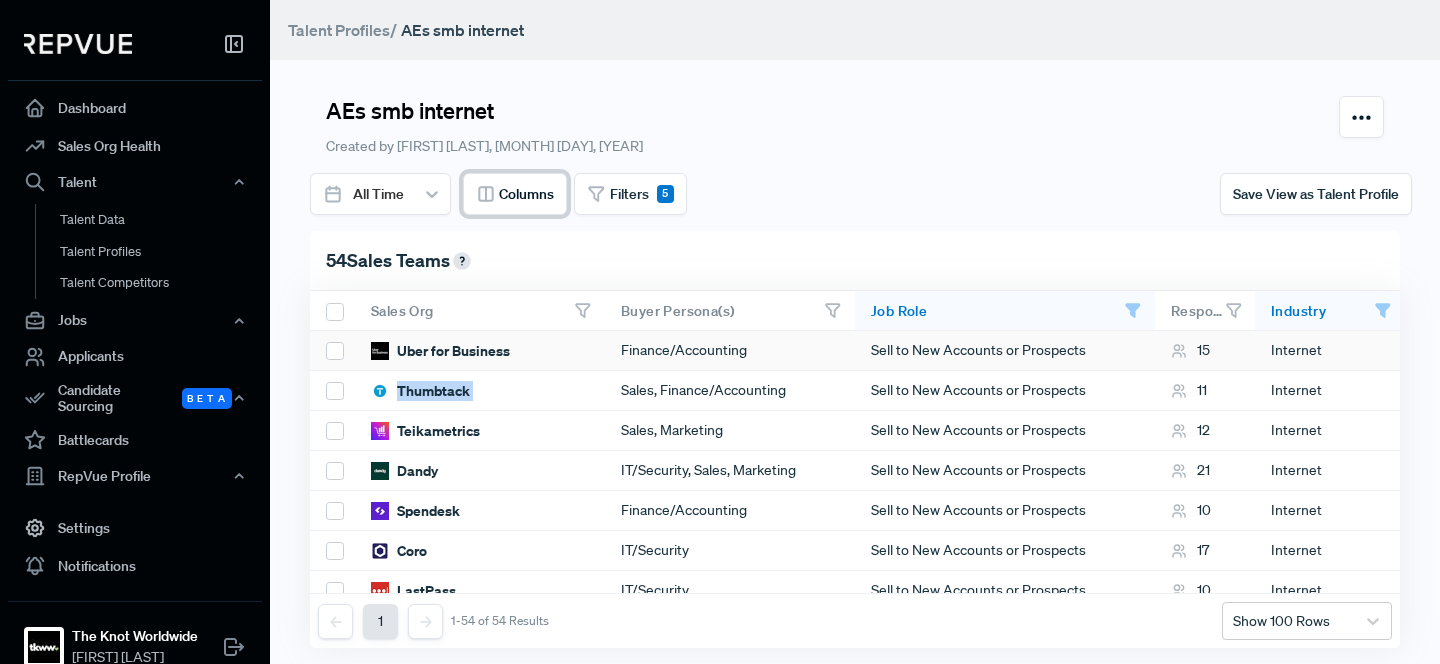 click on "Columns" at bounding box center [526, 194] 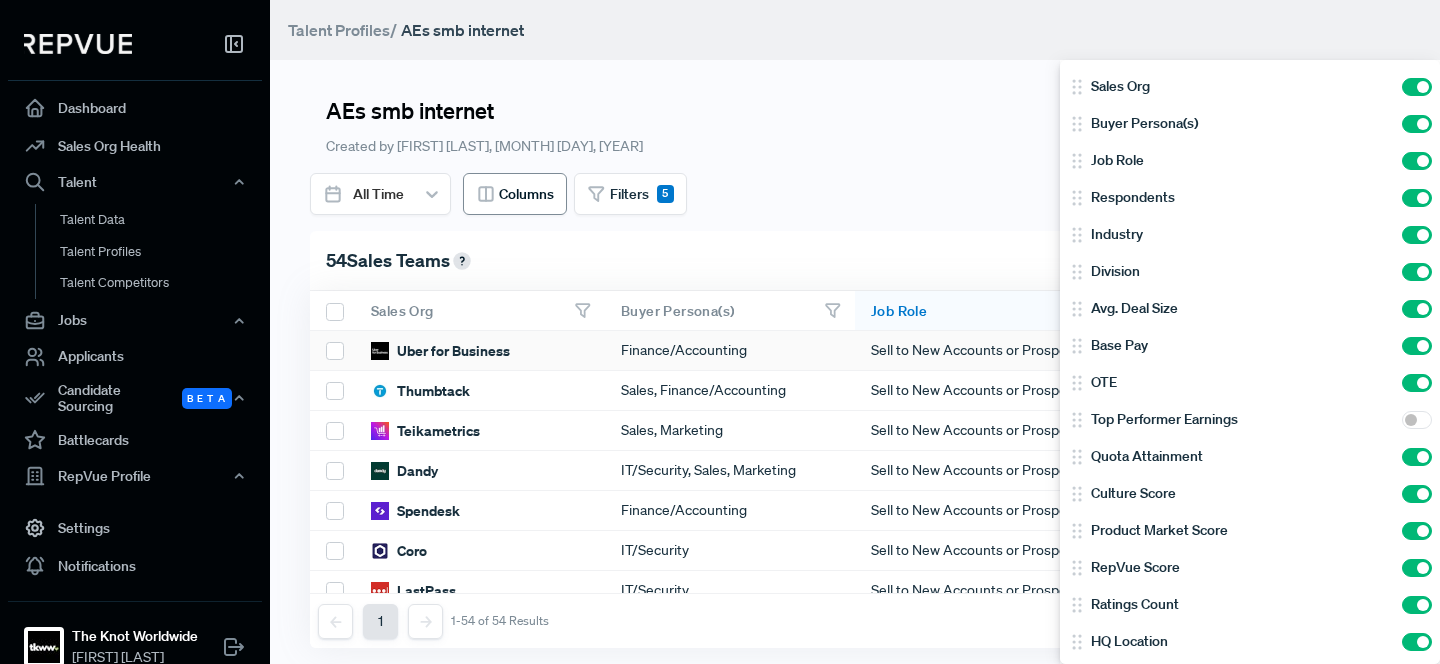click at bounding box center (720, 332) 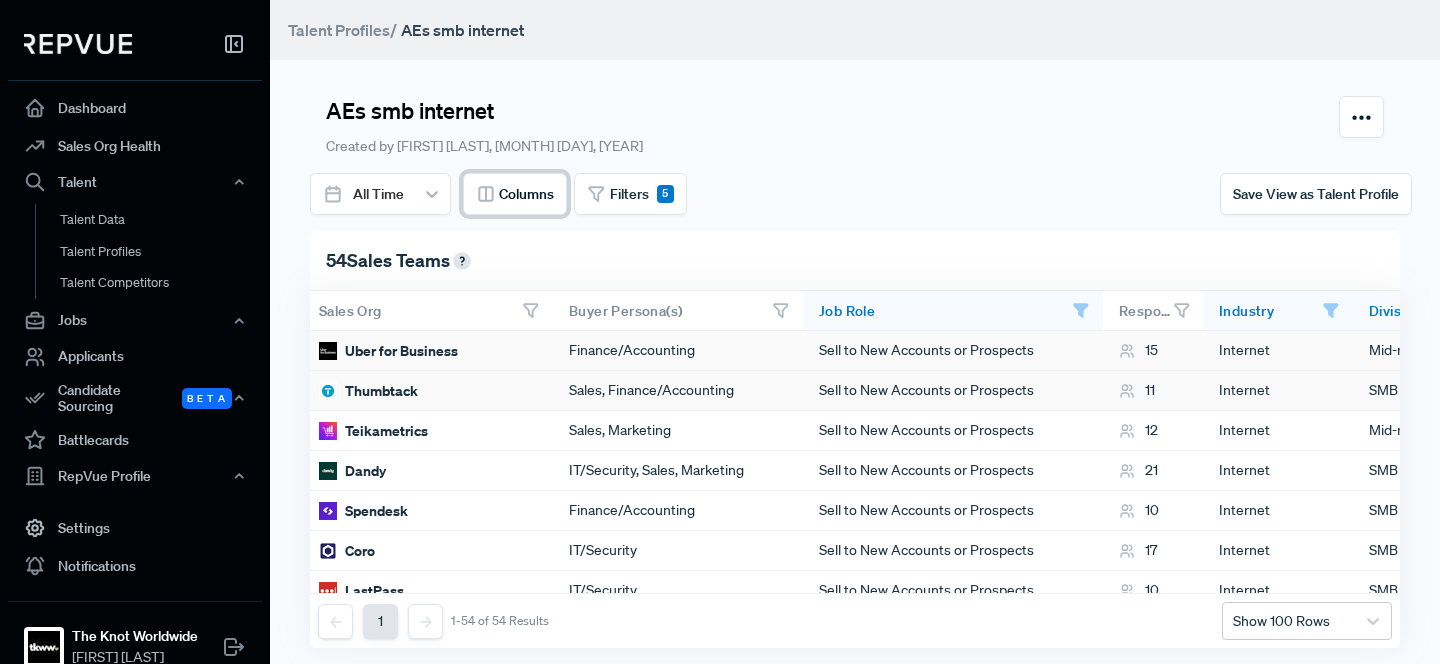 scroll, scrollTop: 0, scrollLeft: 0, axis: both 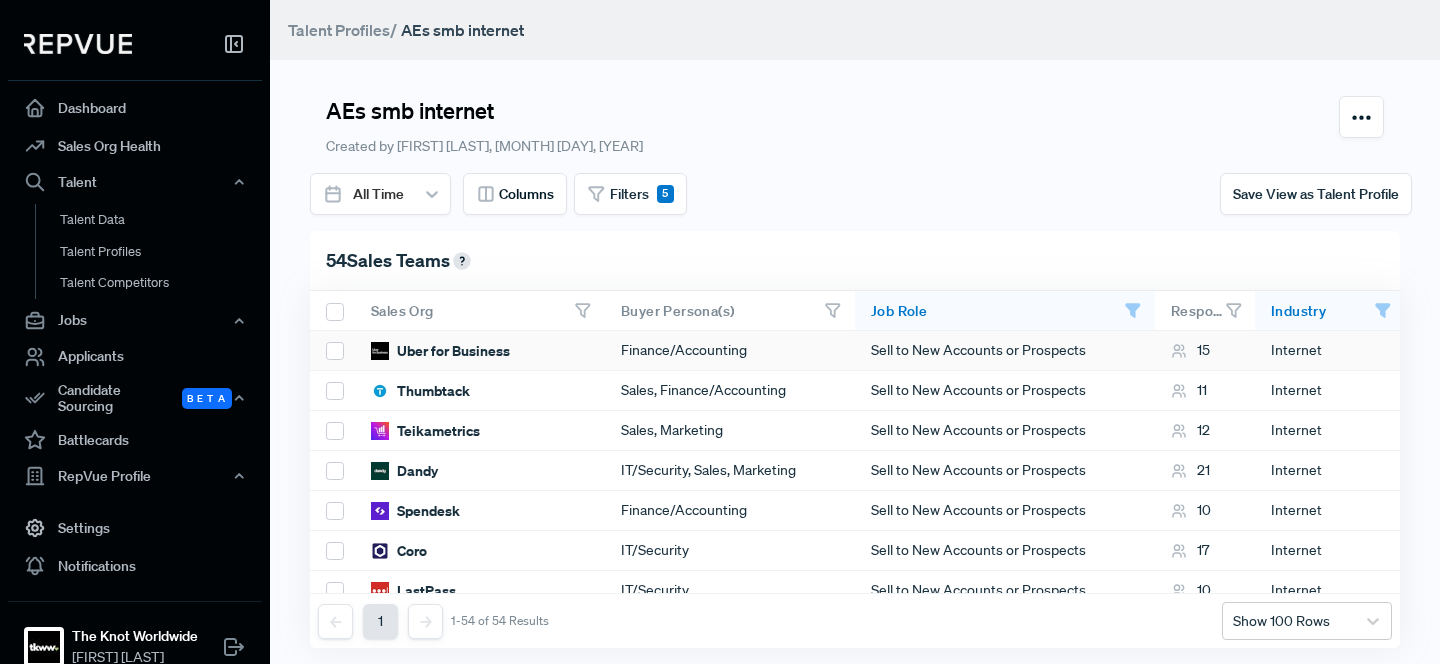 click on "Uber for Business" at bounding box center (440, 351) 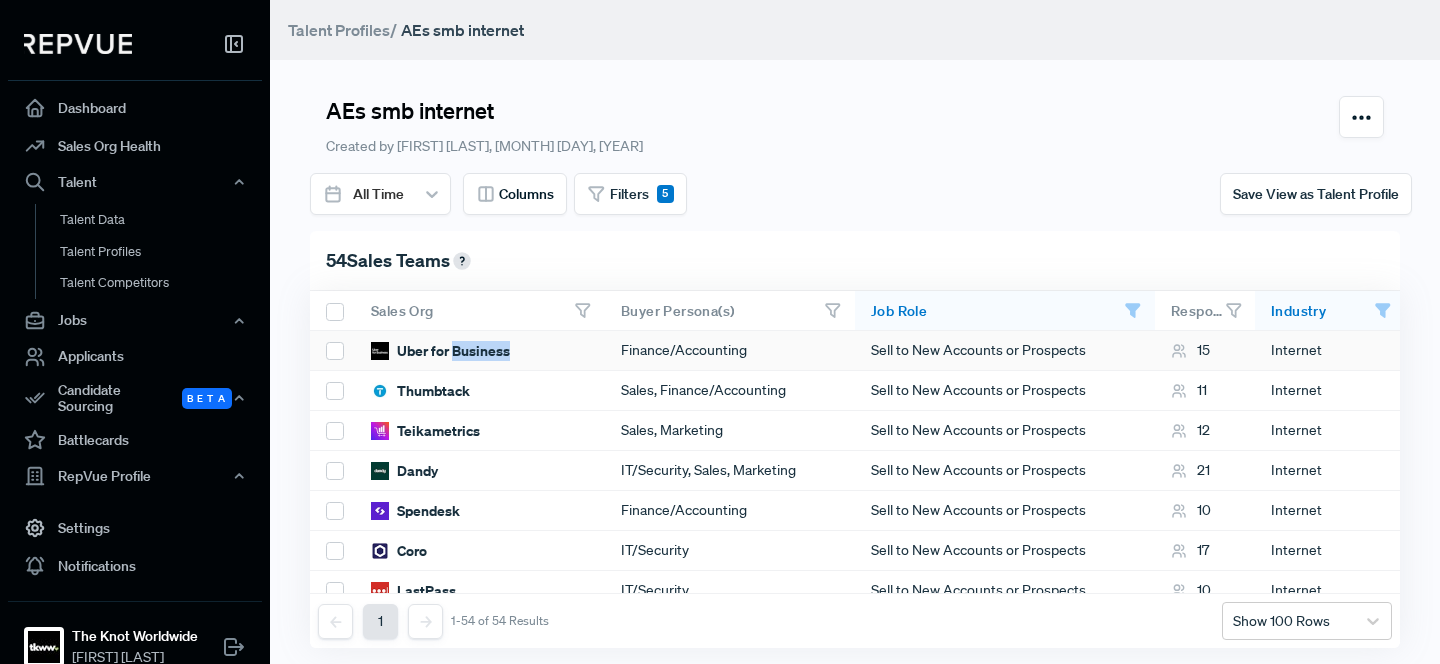 click on "Uber for Business" at bounding box center (440, 351) 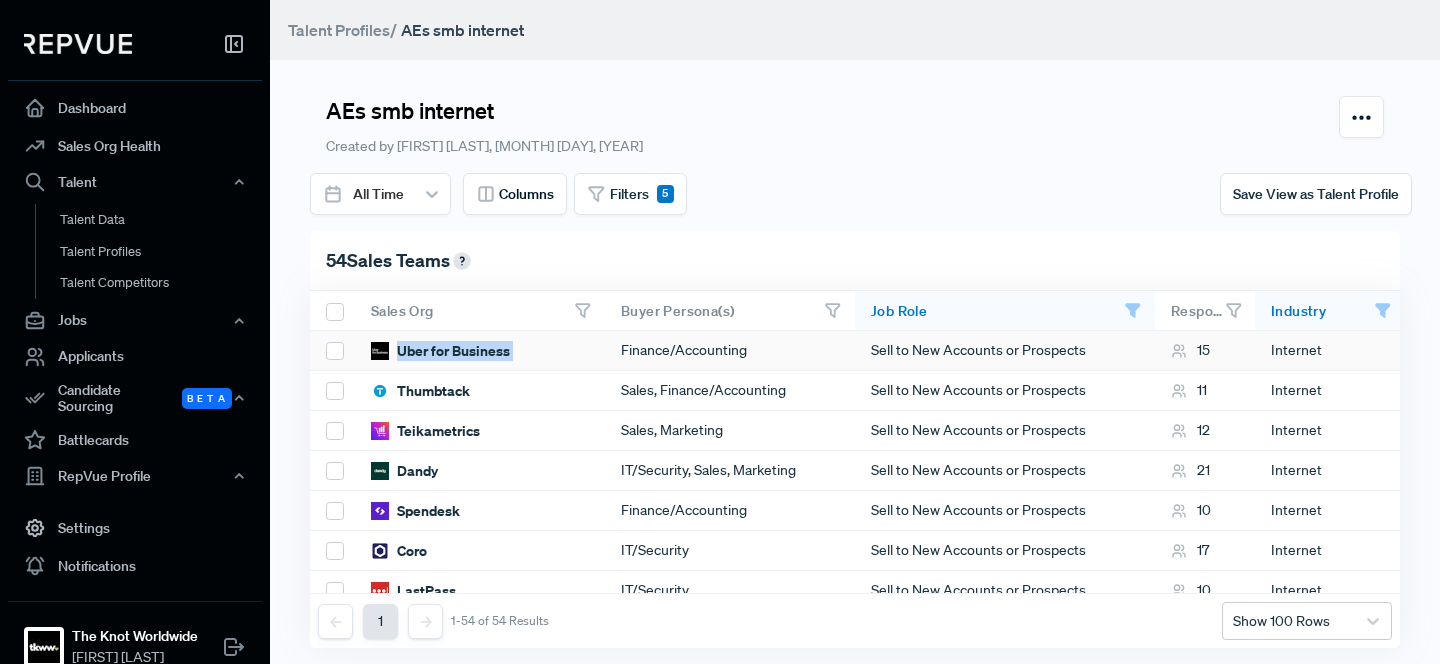 click on "Uber for Business" at bounding box center [440, 351] 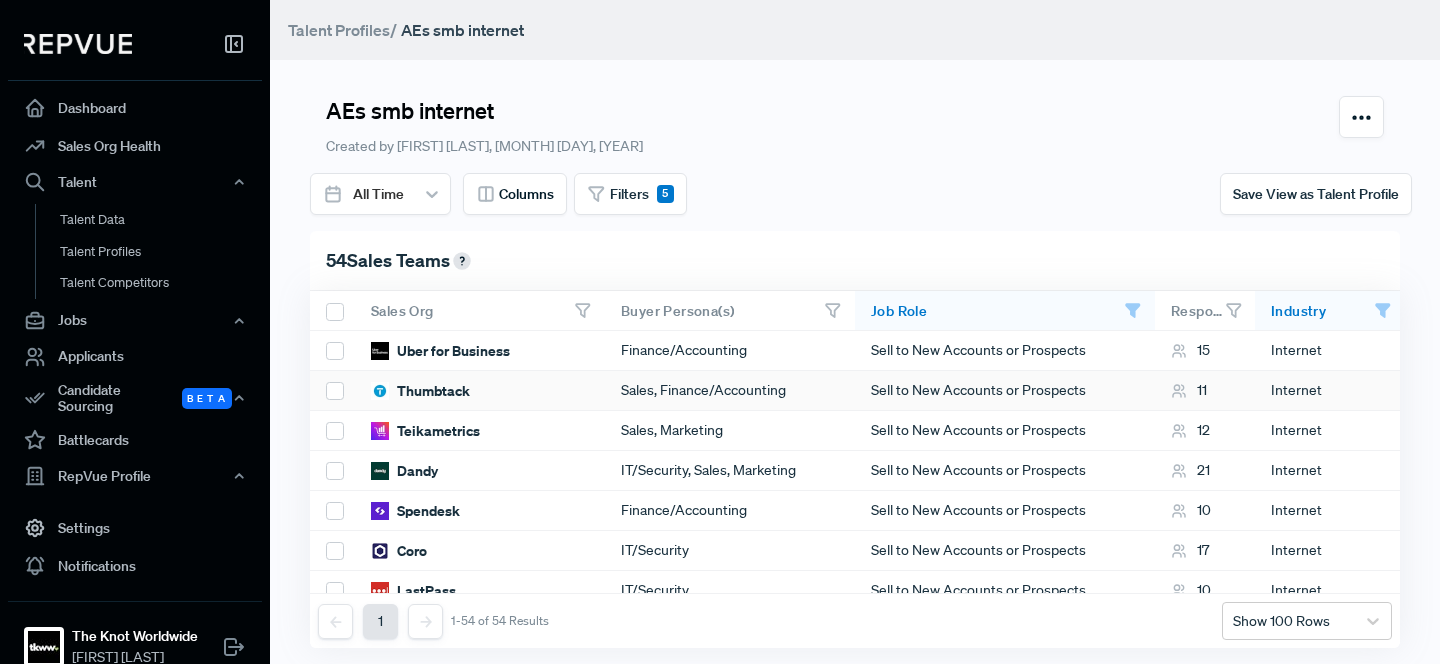 click on "Thumbtack" at bounding box center (420, 391) 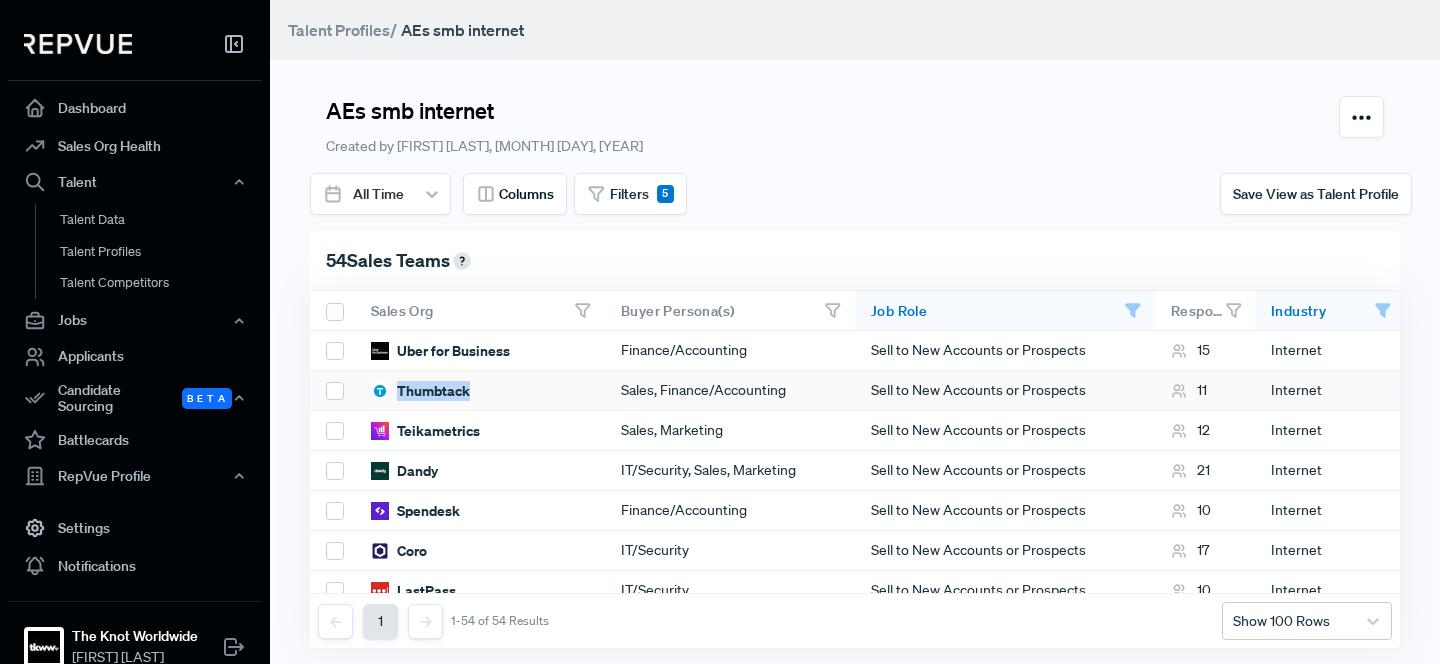 click on "Thumbtack" at bounding box center [420, 391] 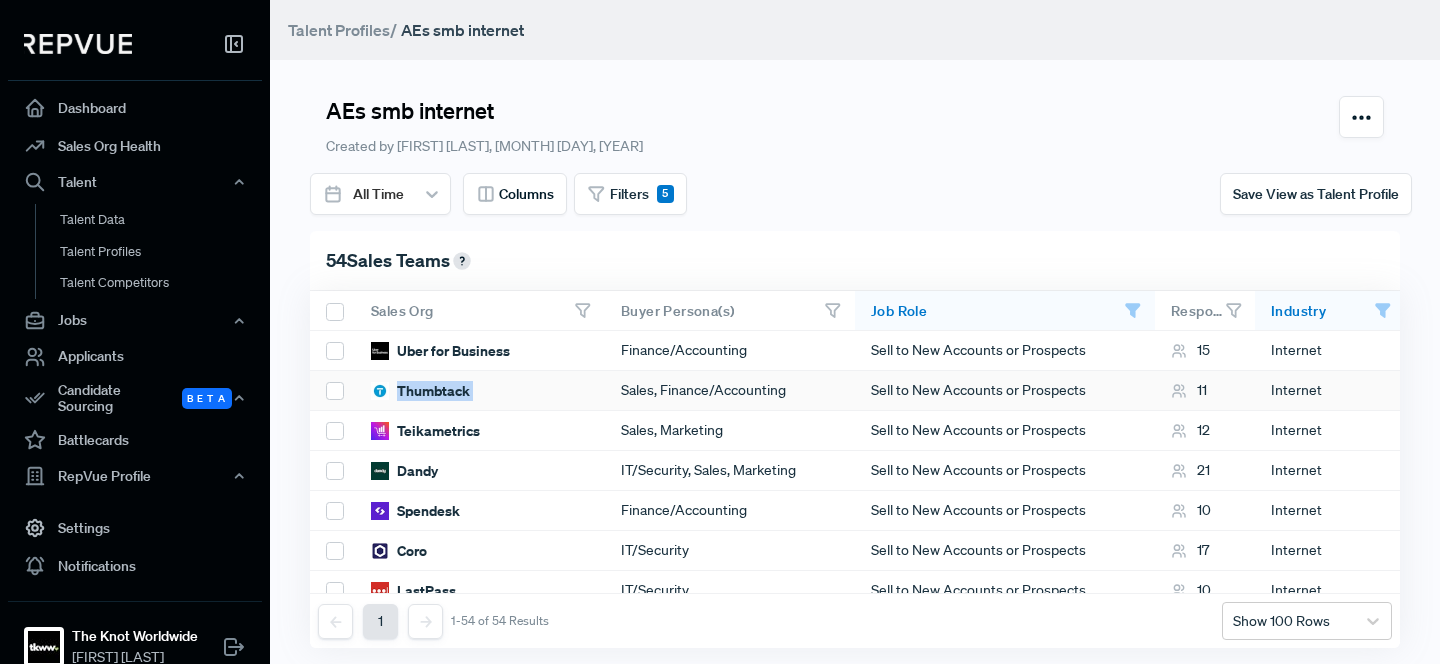 click on "Thumbtack" at bounding box center (420, 391) 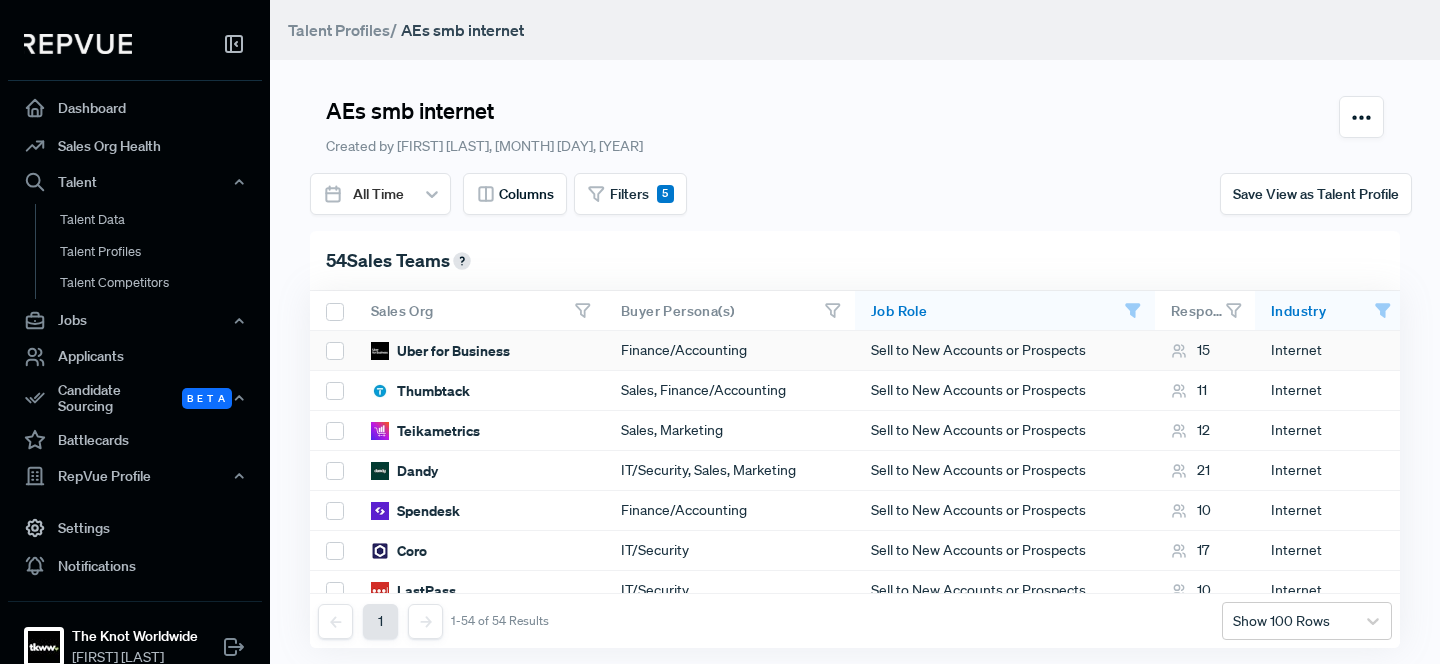 click on "Uber for Business" at bounding box center (440, 351) 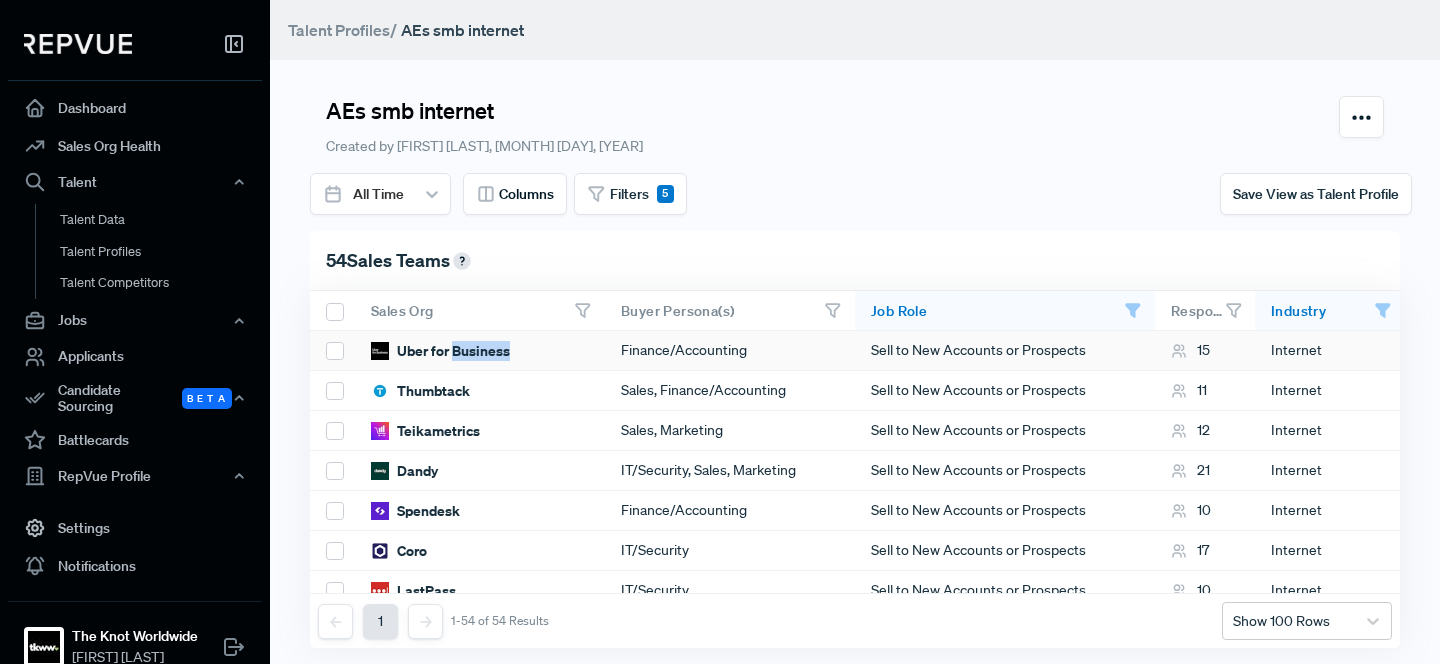 click on "Uber for Business" at bounding box center [440, 351] 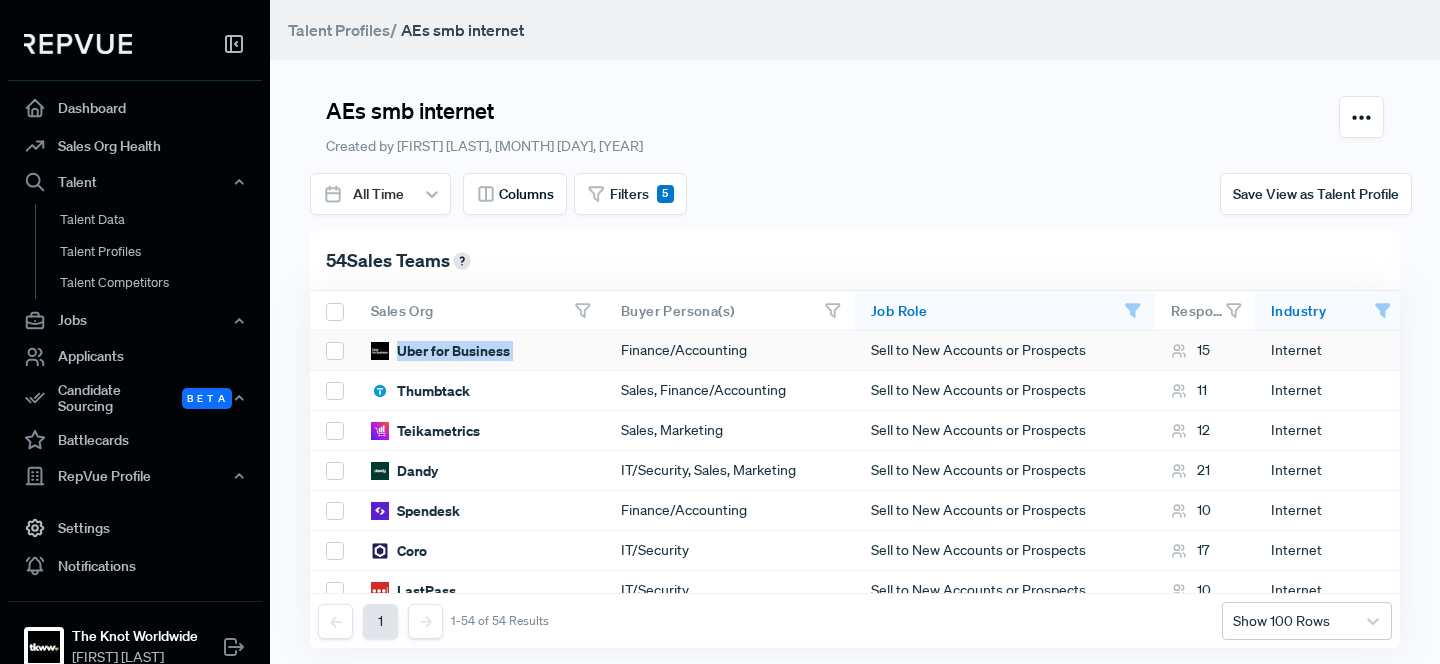 click on "Uber for Business" at bounding box center [440, 351] 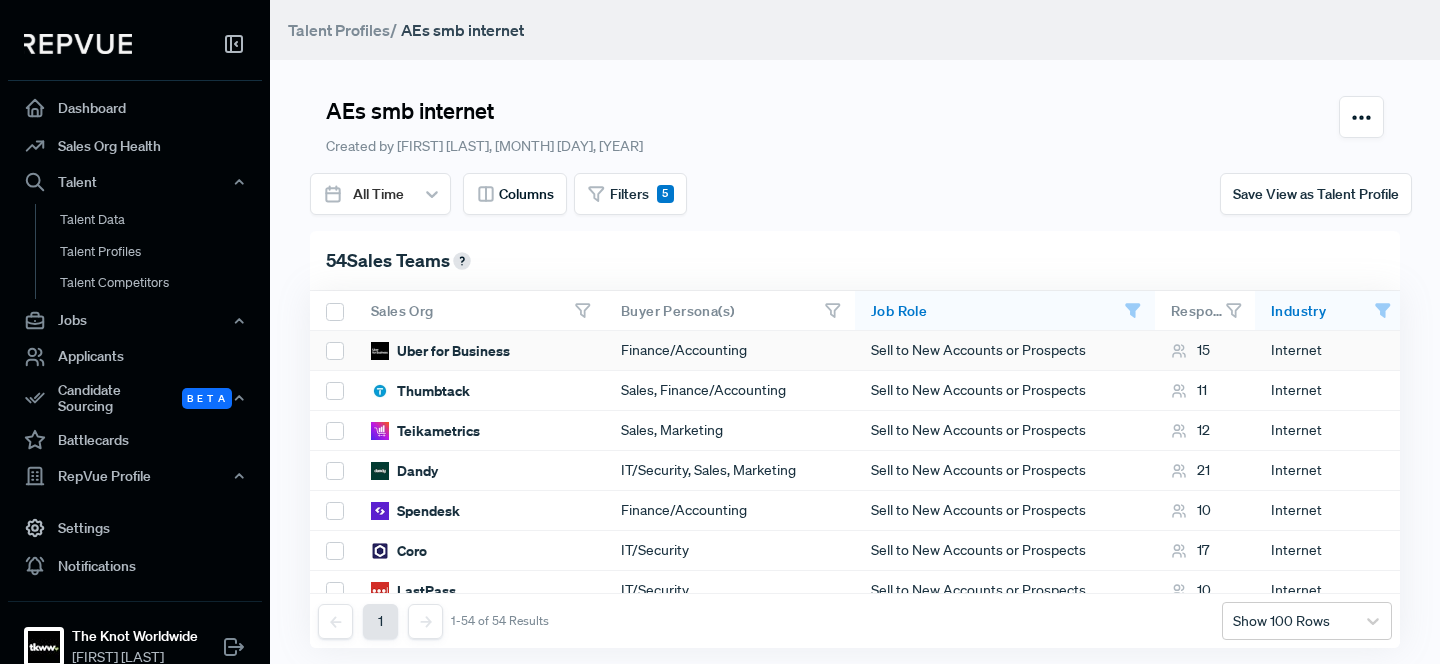 click on "Uber for Business" at bounding box center [440, 351] 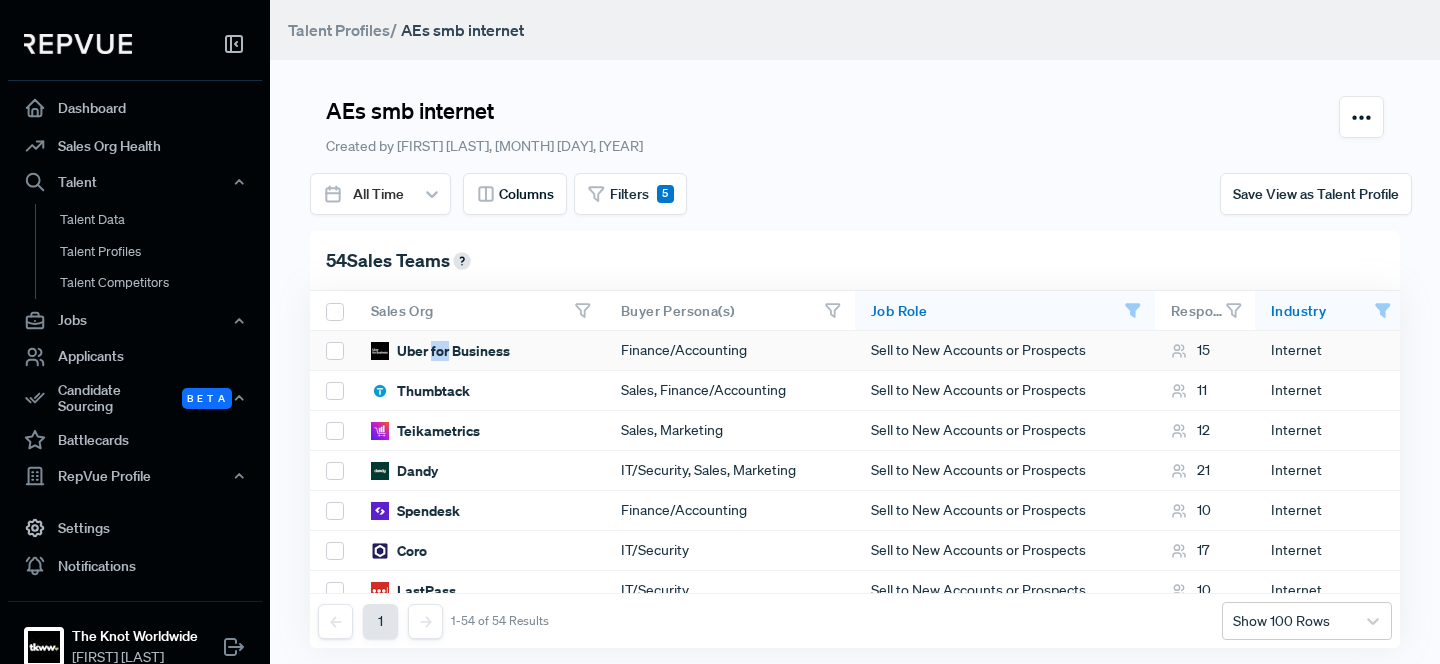 click on "Uber for Business" at bounding box center (440, 351) 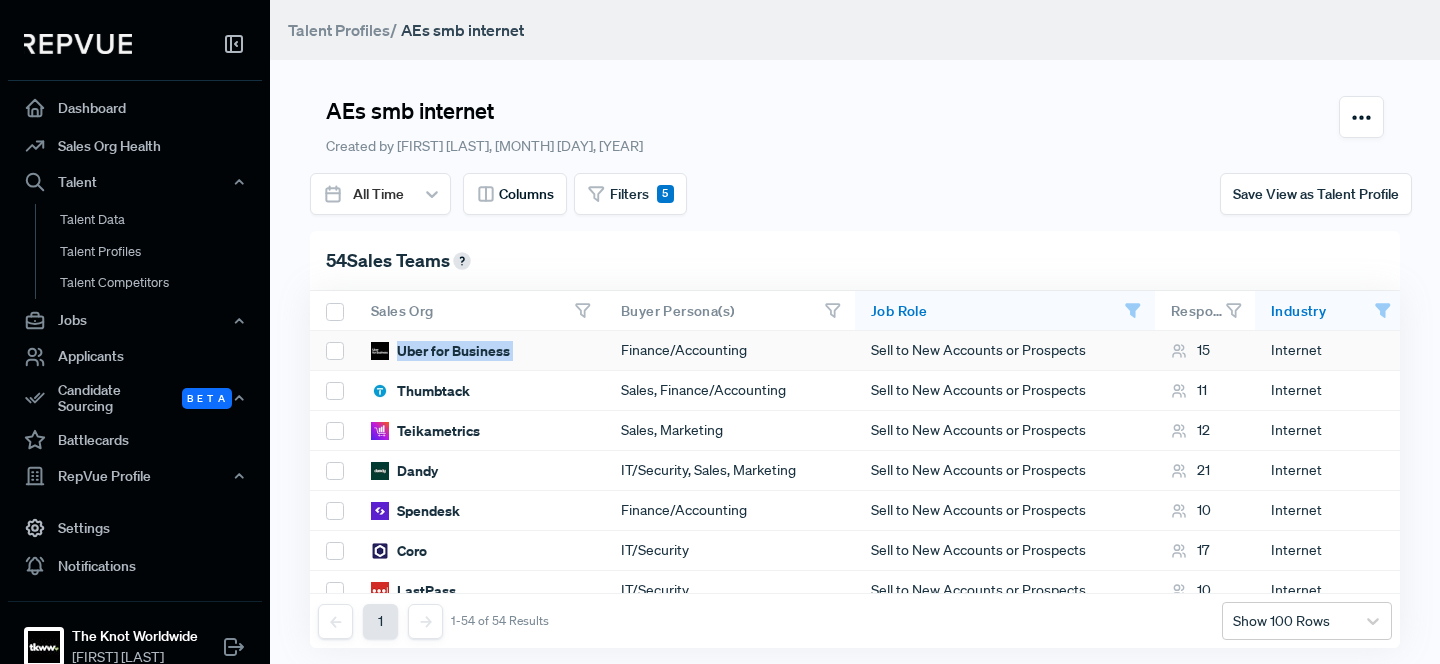 click on "Uber for Business" at bounding box center (440, 351) 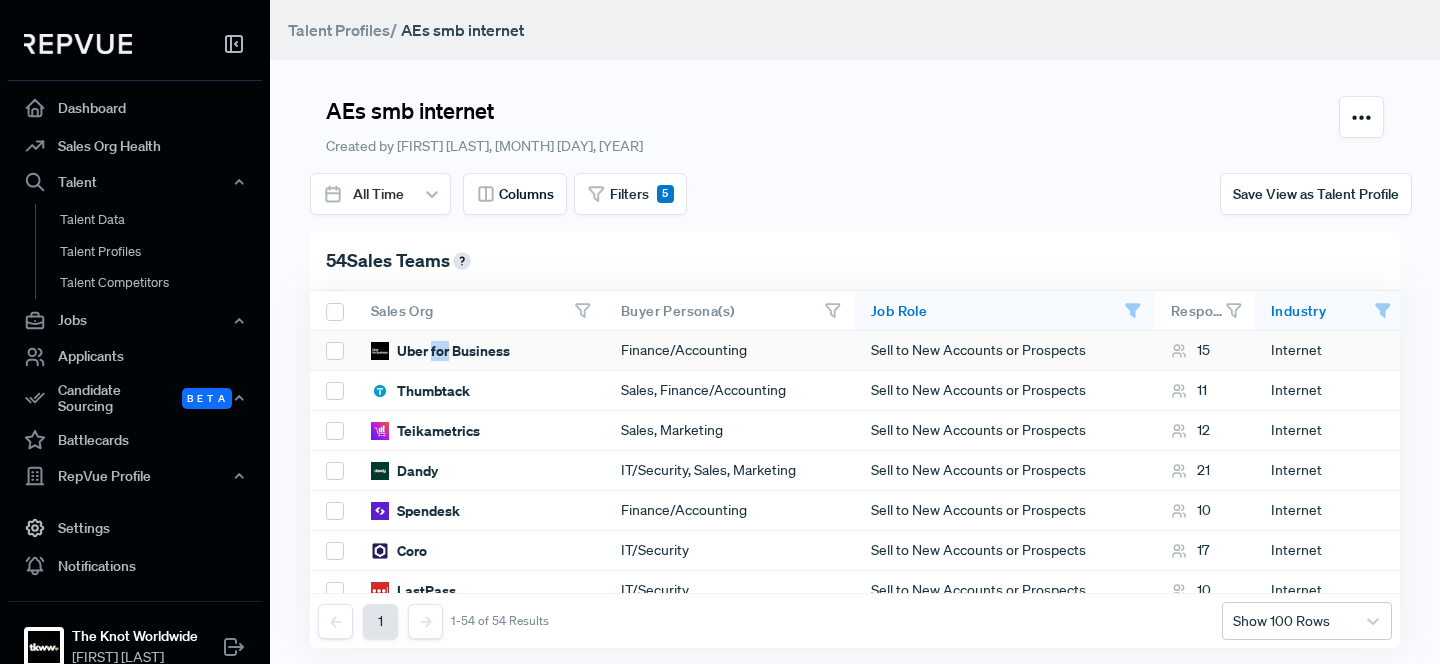 click on "Uber for Business" at bounding box center [440, 351] 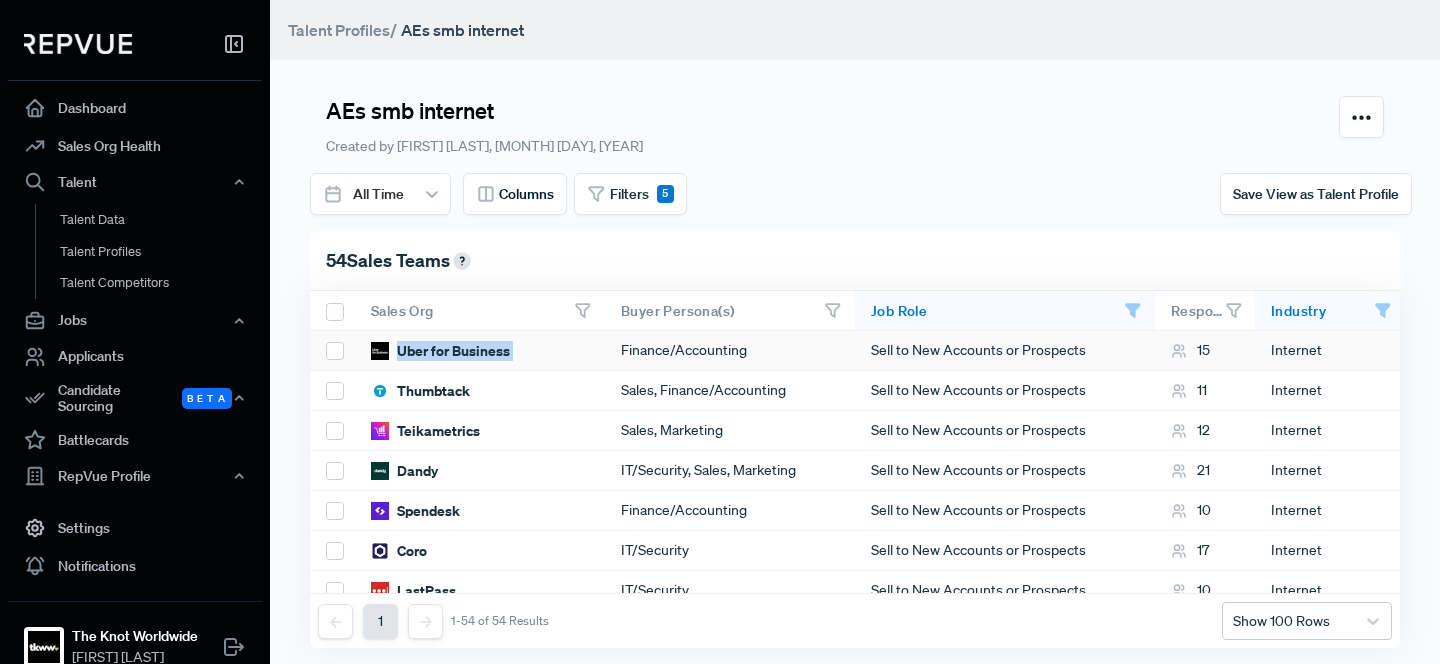 click on "Uber for Business" at bounding box center (440, 351) 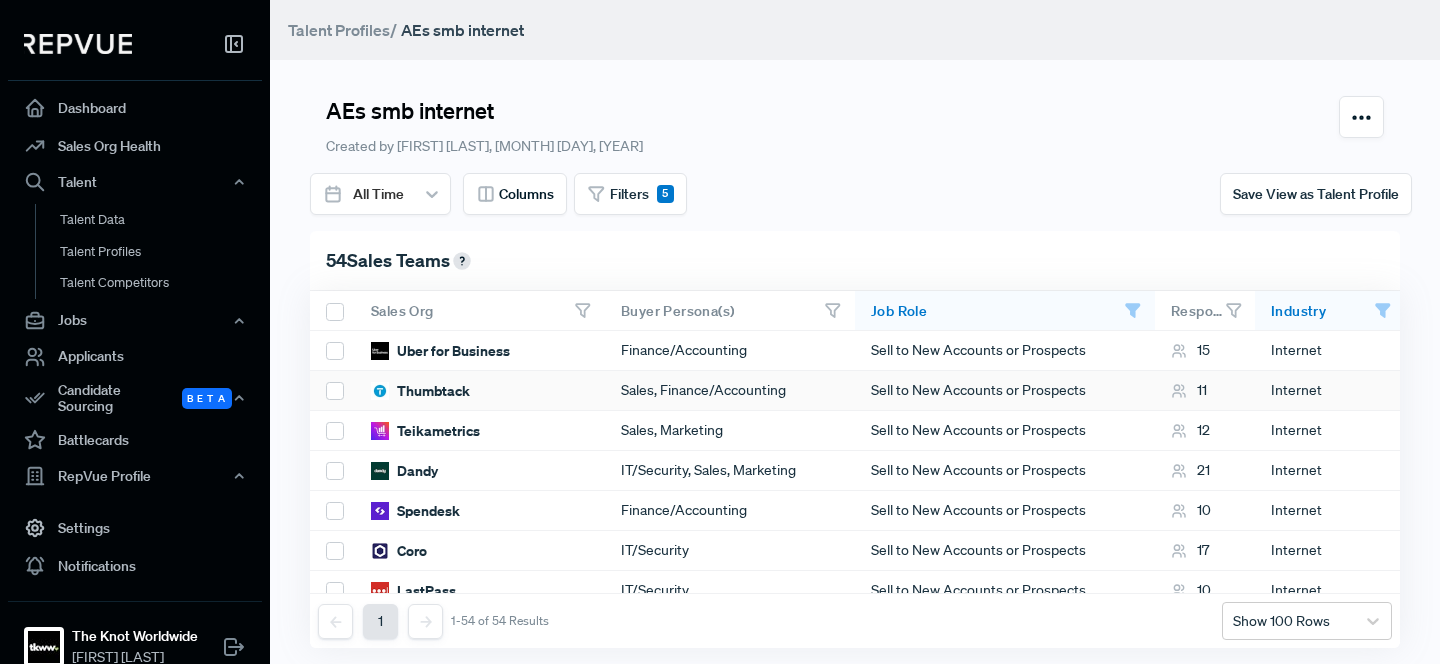 click on "Thumbtack" at bounding box center [420, 391] 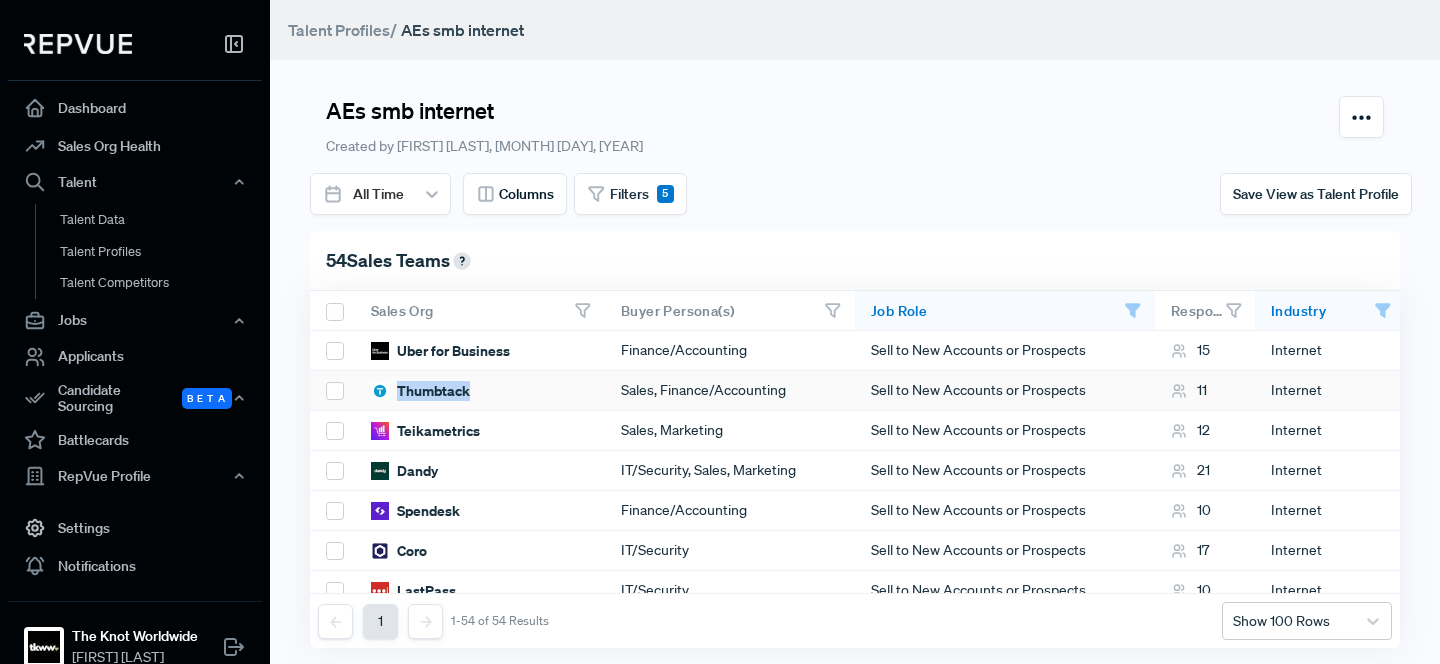 click on "Thumbtack" at bounding box center (420, 391) 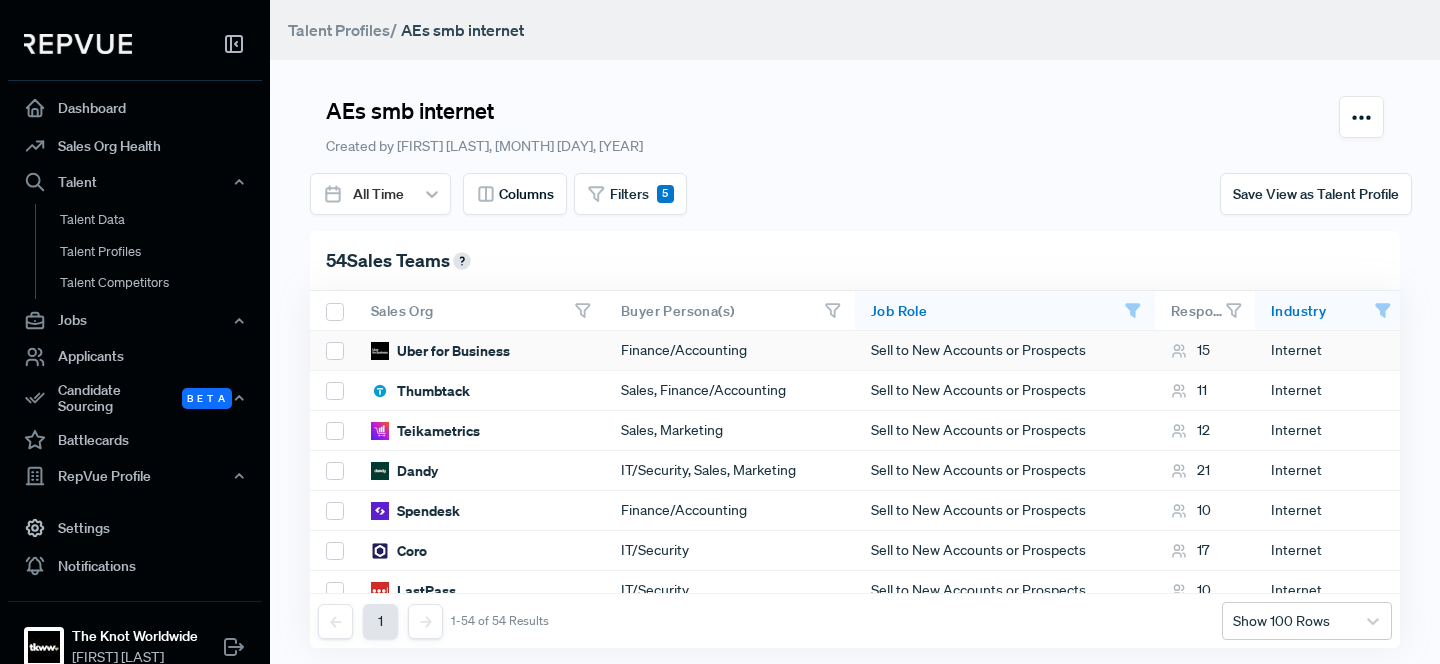 click on "Uber for Business" at bounding box center [440, 351] 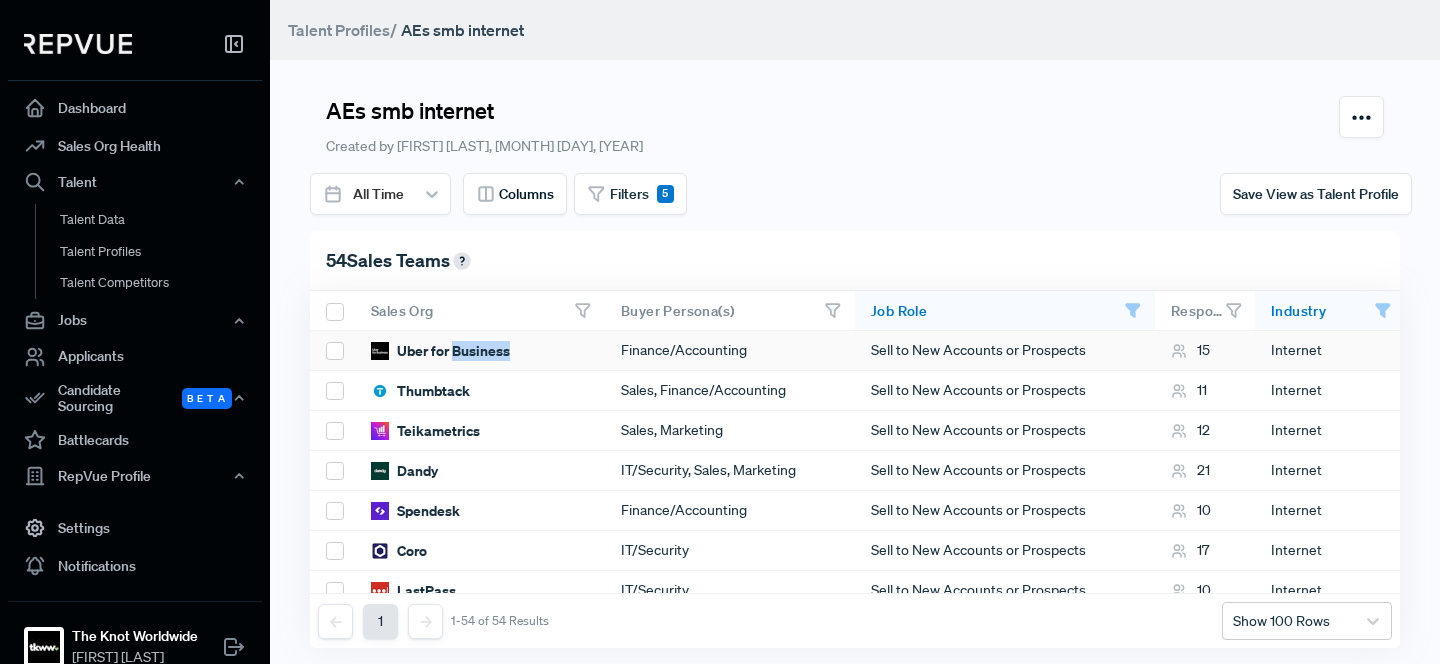 click on "Uber for Business" at bounding box center (440, 351) 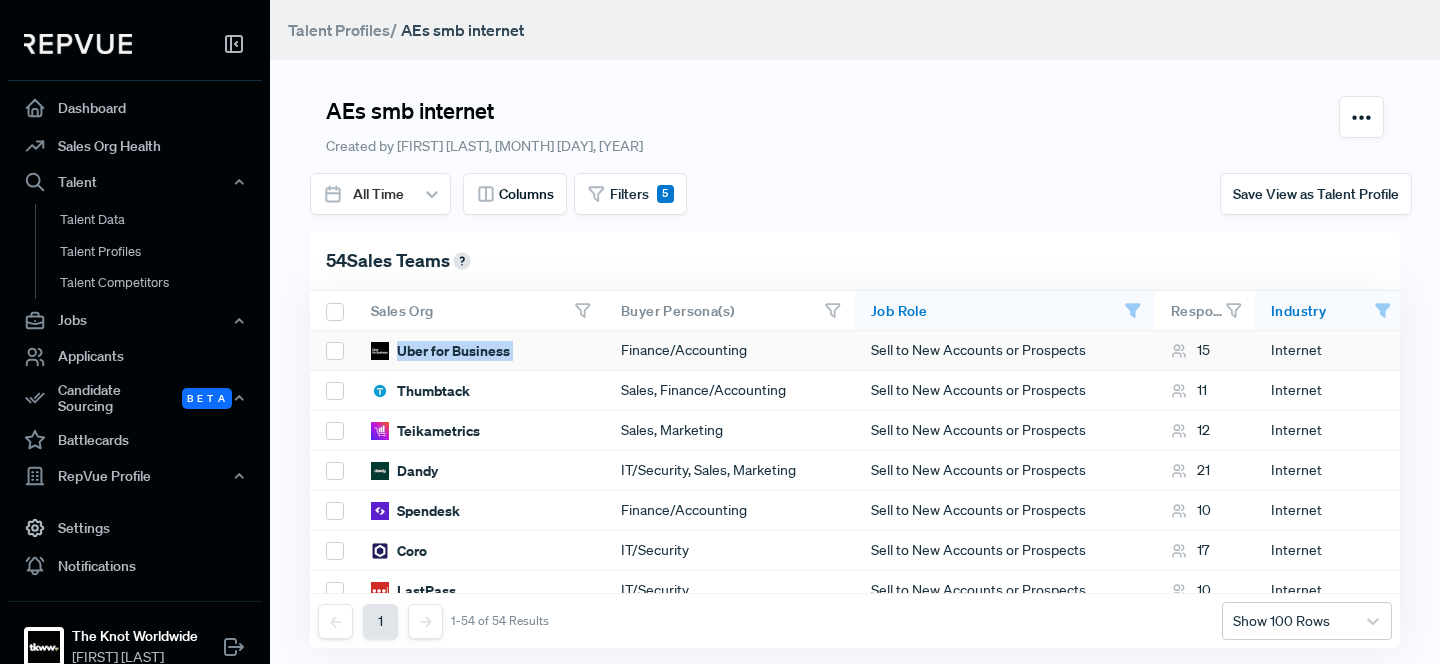 click on "Uber for Business" at bounding box center [440, 351] 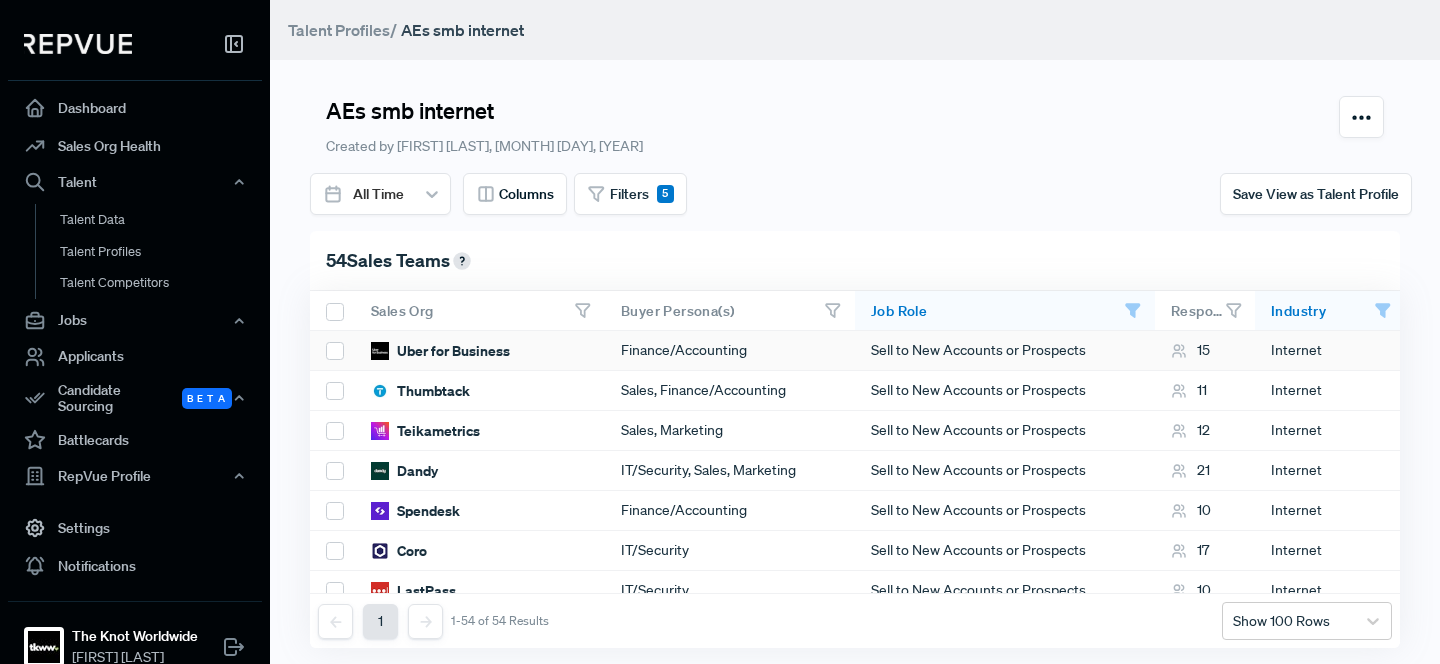 click on "Uber for Business" at bounding box center [480, 351] 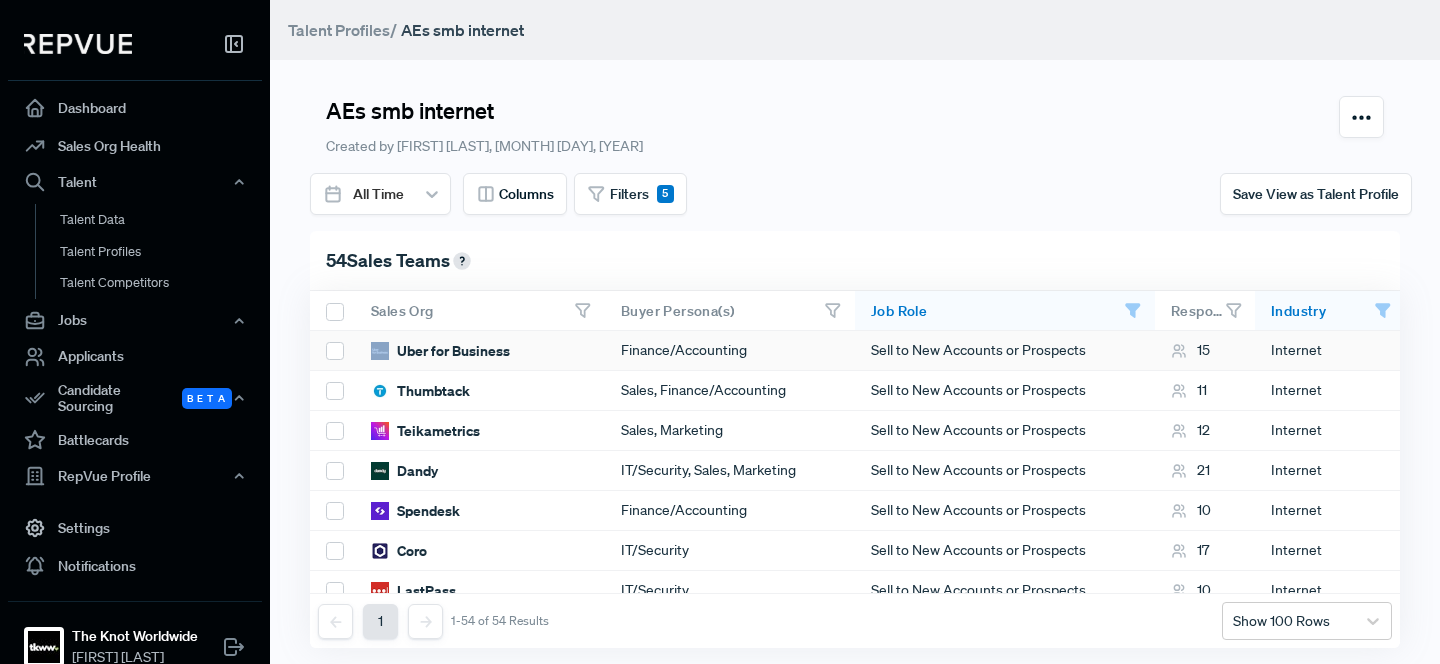 click on "Uber for Business" at bounding box center [480, 351] 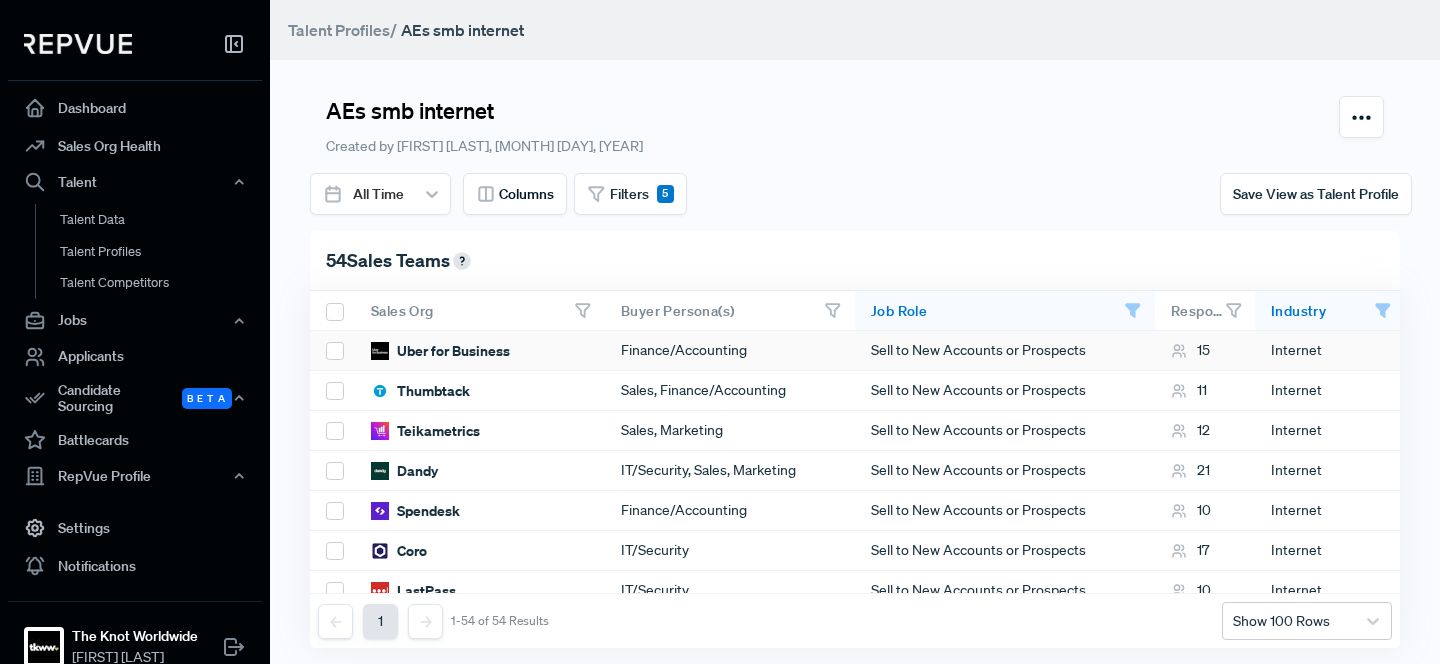 click on "Uber for Business" at bounding box center (440, 351) 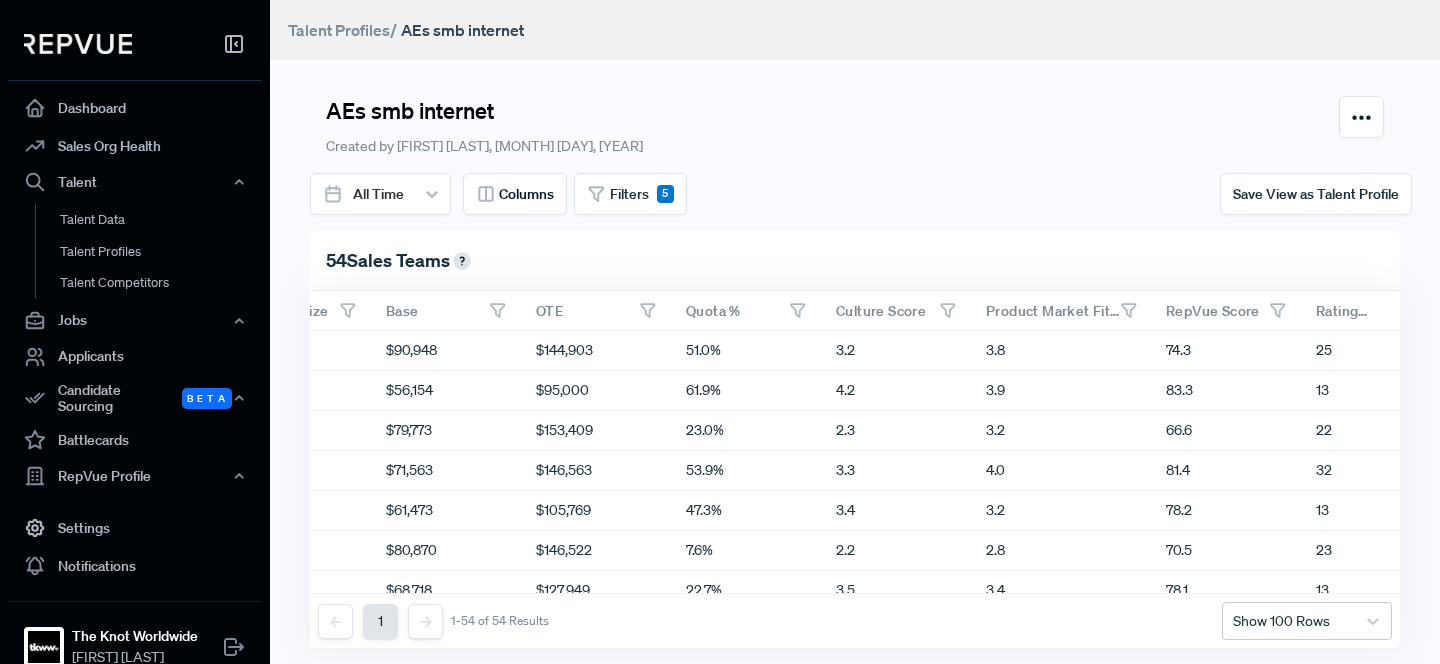 scroll, scrollTop: 0, scrollLeft: 1585, axis: horizontal 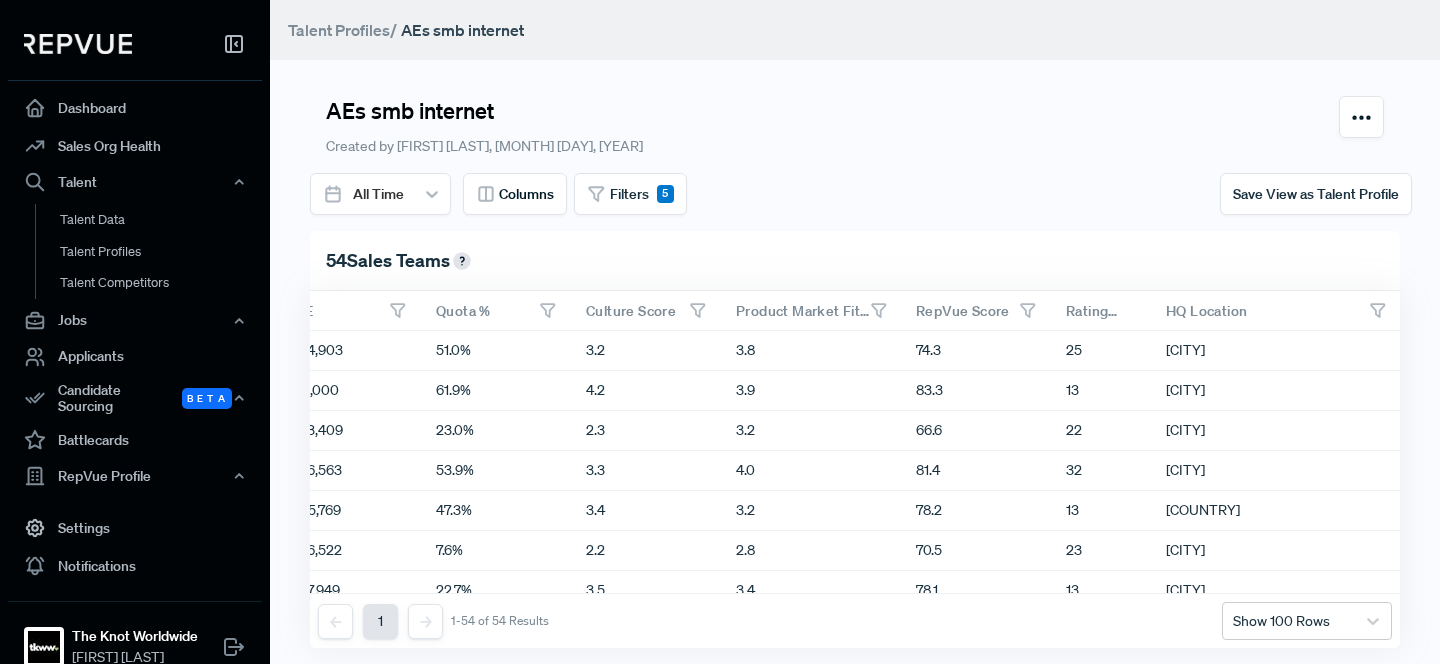drag, startPoint x: 397, startPoint y: 353, endPoint x: 1360, endPoint y: 351, distance: 963.0021 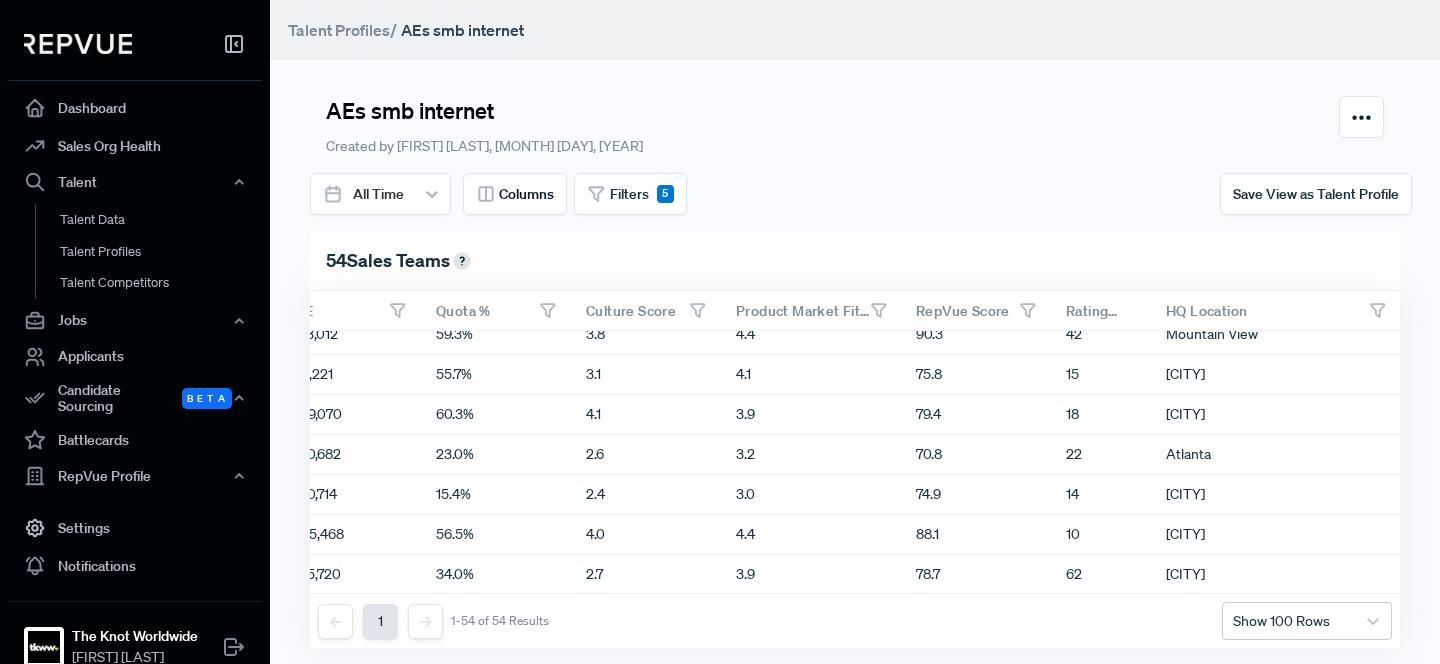 scroll, scrollTop: 1898, scrollLeft: 1585, axis: both 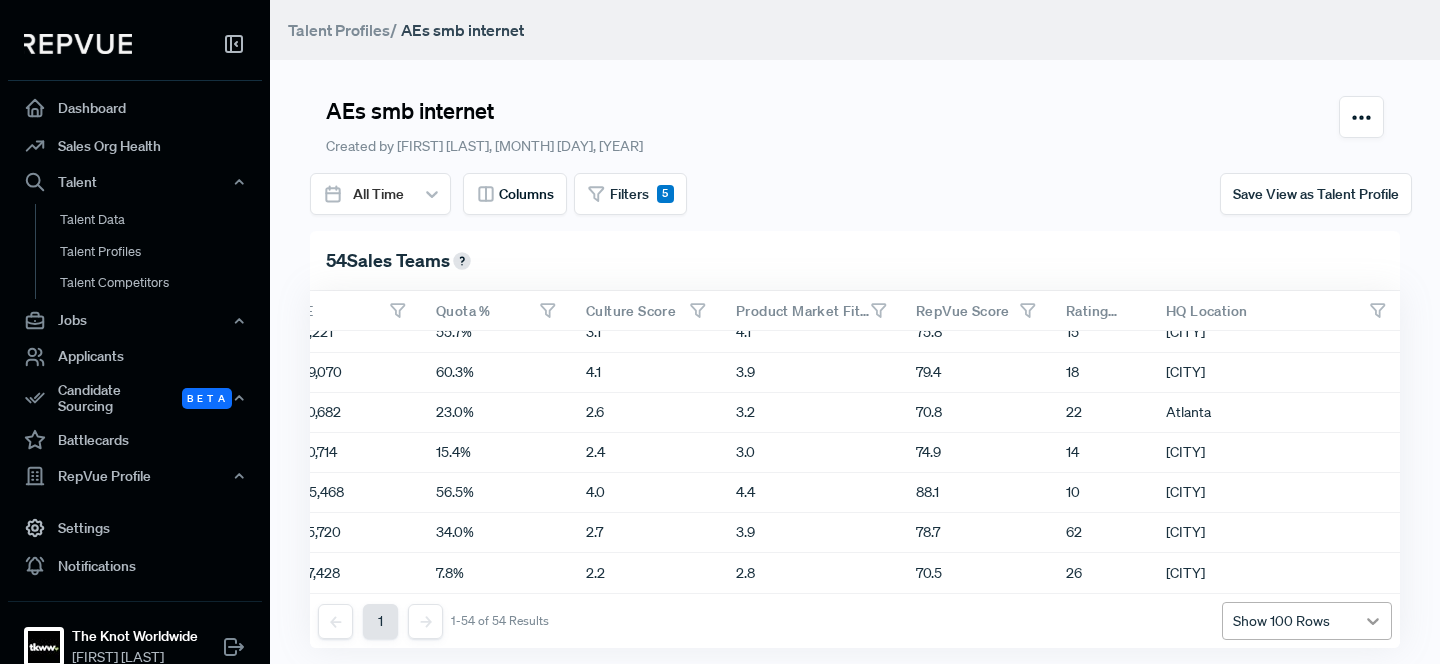 click 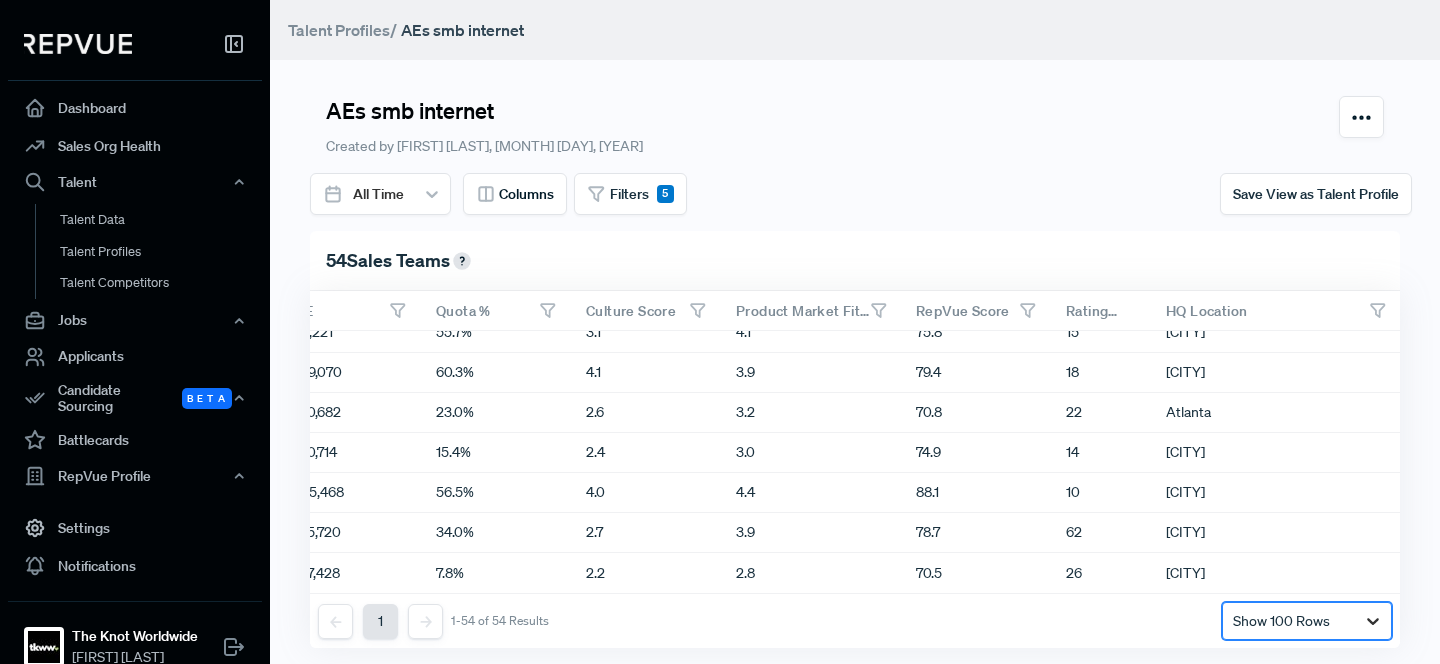 click 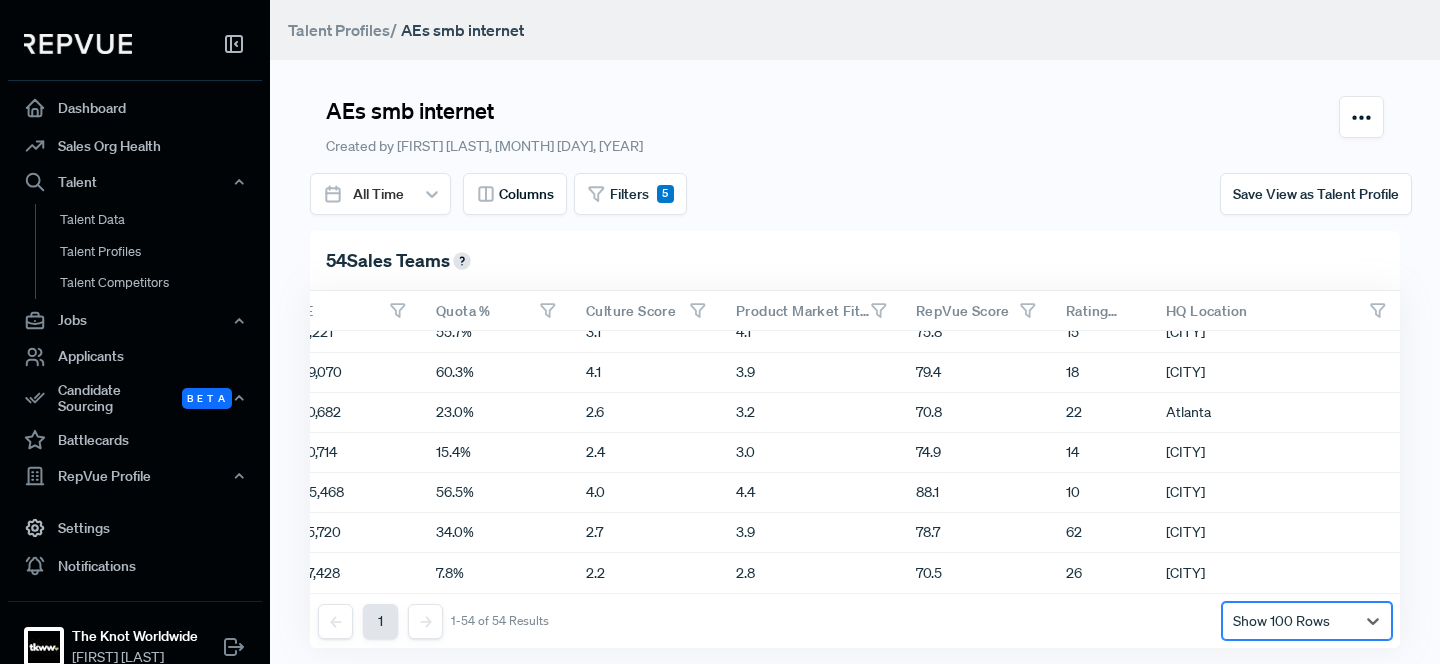 scroll, scrollTop: 0, scrollLeft: 0, axis: both 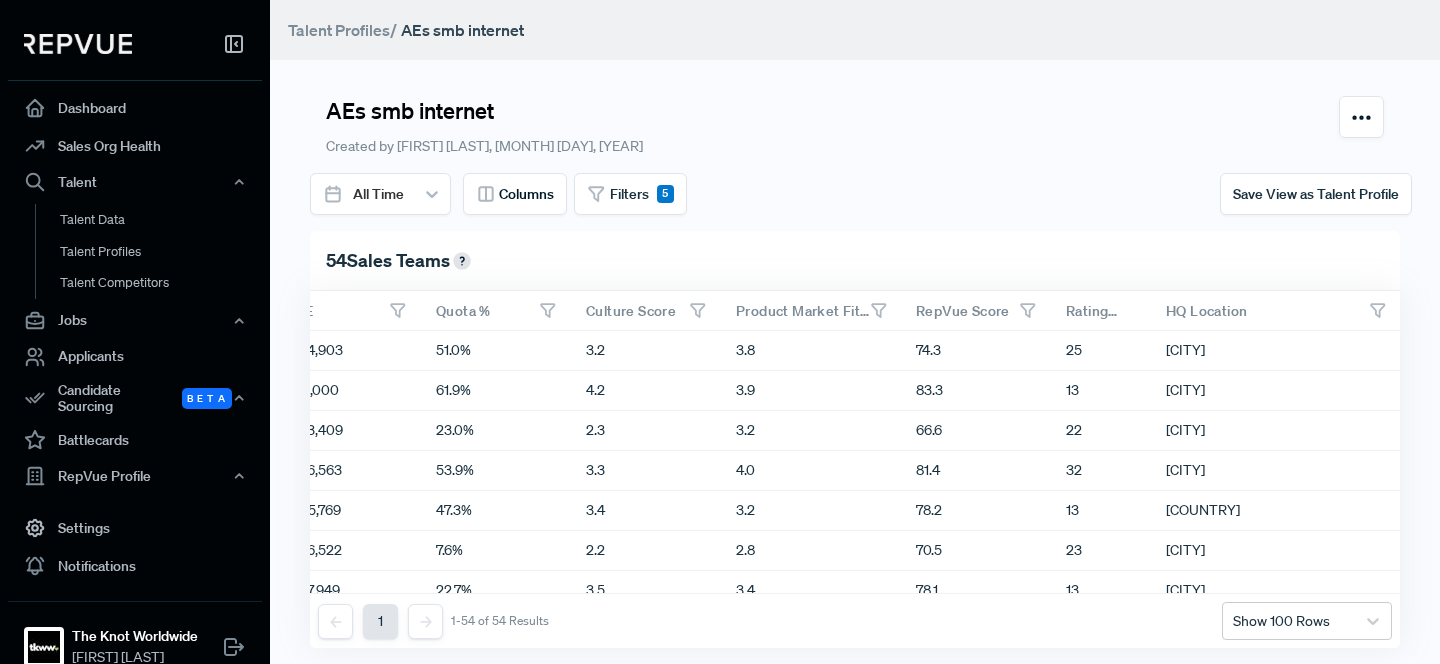 drag, startPoint x: 370, startPoint y: 349, endPoint x: 1278, endPoint y: 342, distance: 908.027 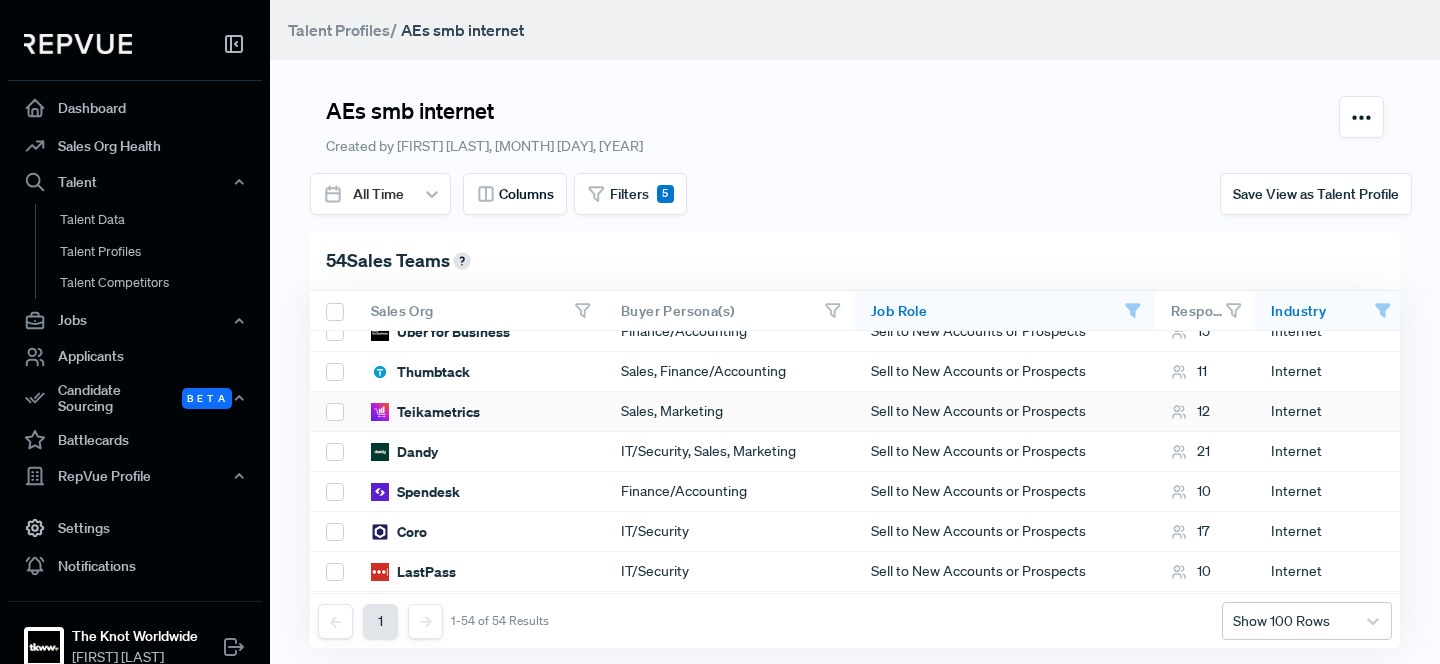 scroll, scrollTop: 0, scrollLeft: 0, axis: both 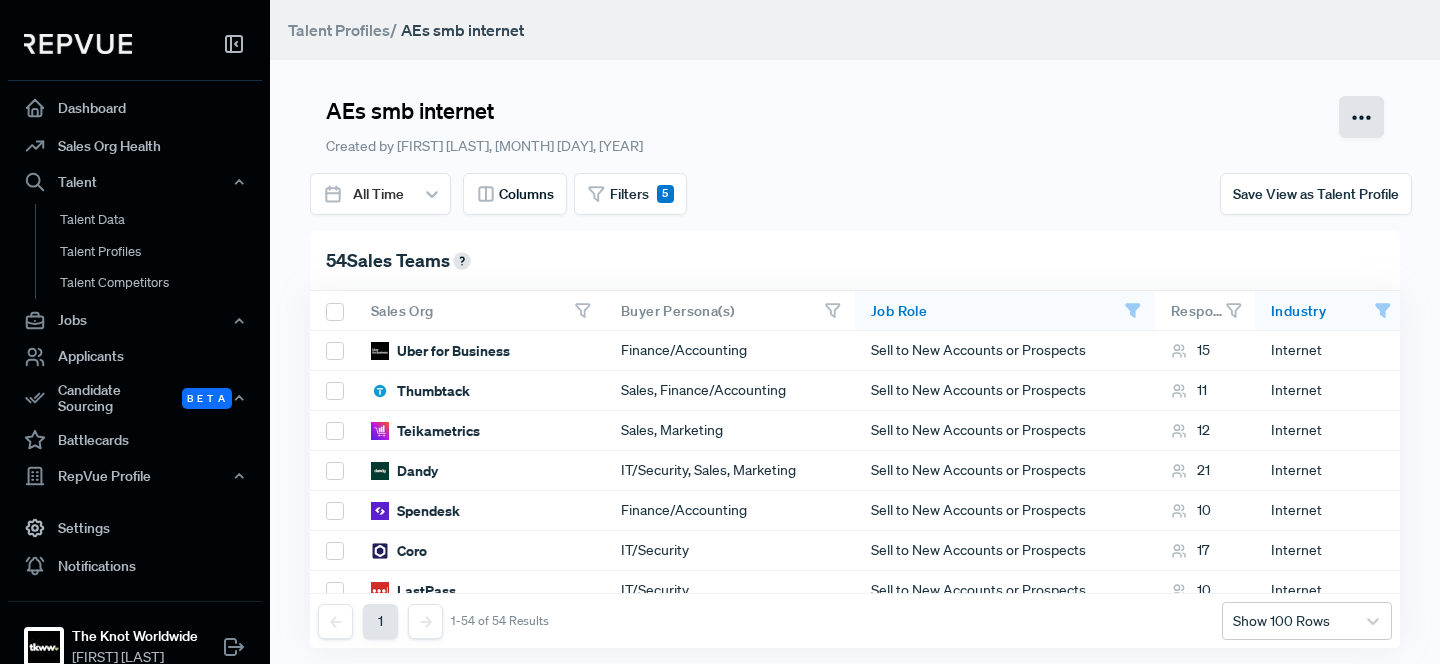 click 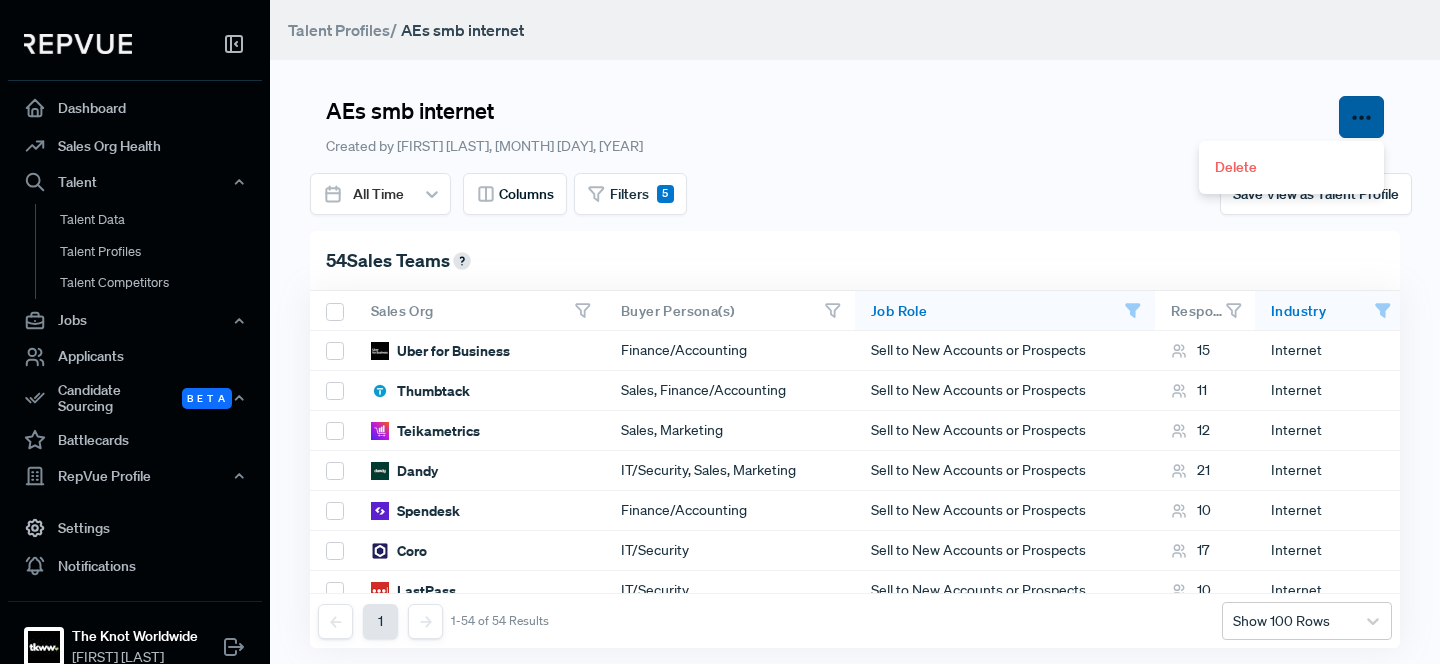 click on "AEs smb internet    Created by Baylie Rubin, Aug 6, 2025 Delete" at bounding box center (855, 126) 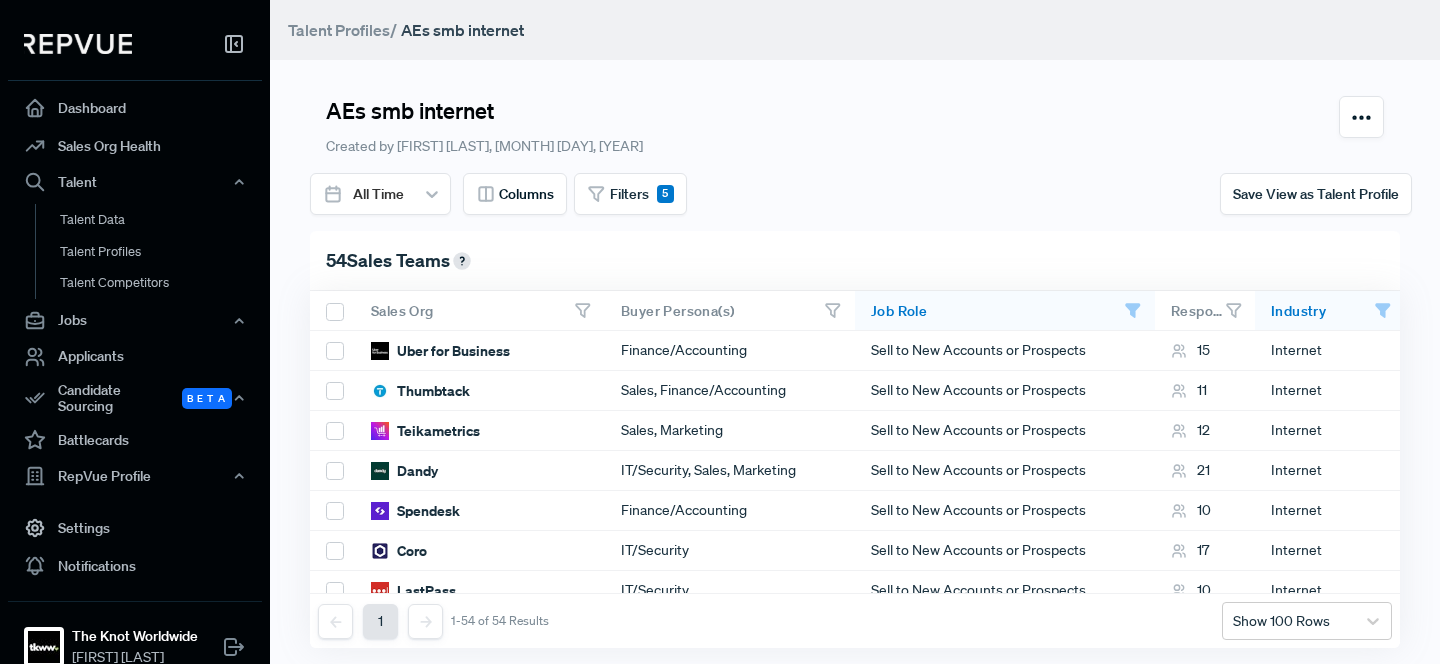 scroll, scrollTop: 0, scrollLeft: 0, axis: both 